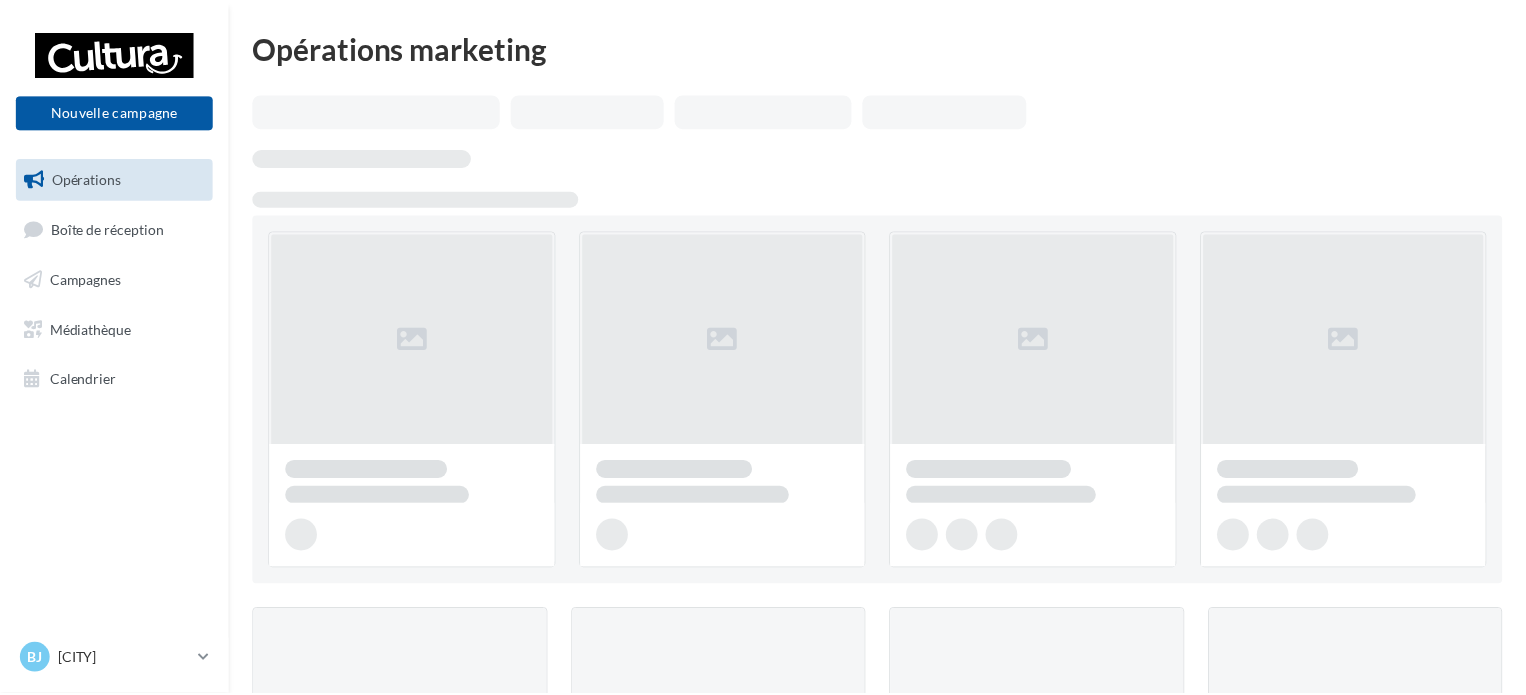 scroll, scrollTop: 0, scrollLeft: 0, axis: both 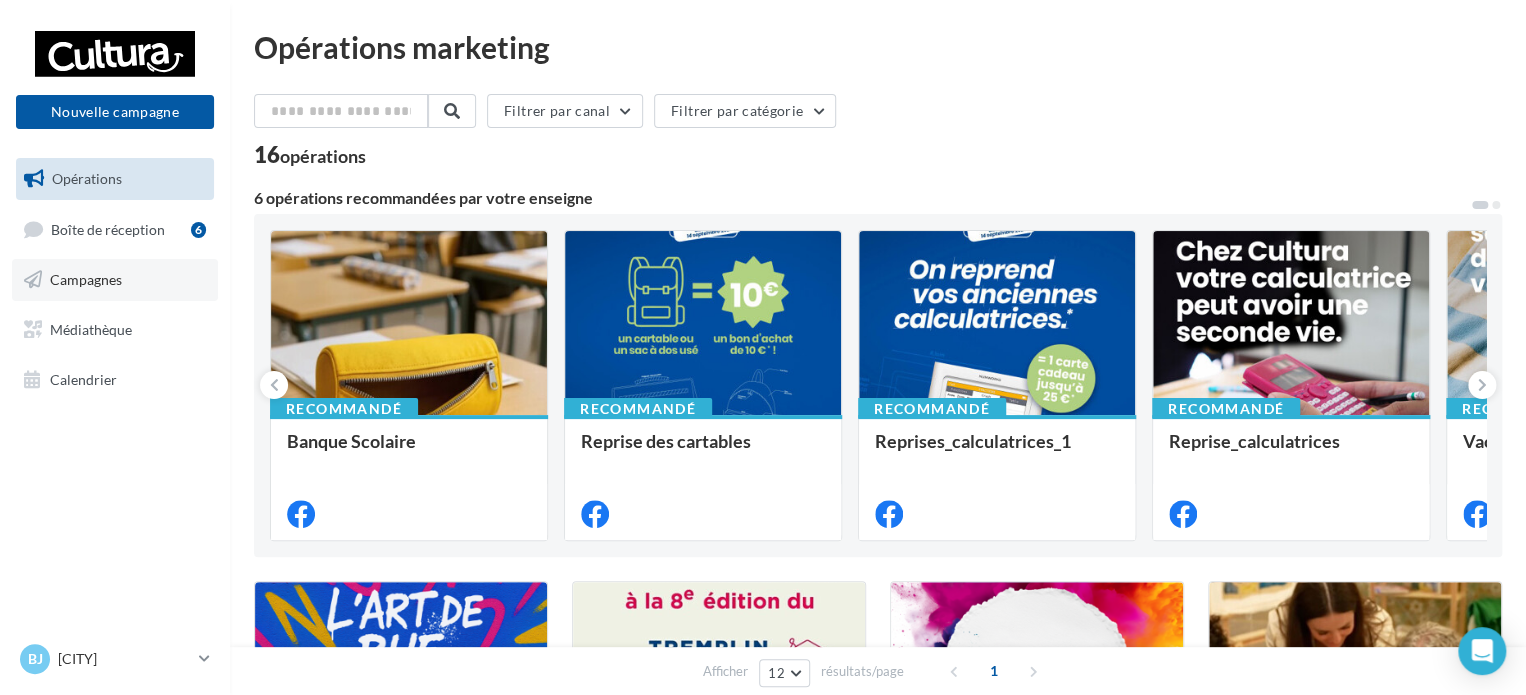 click on "Campagnes" at bounding box center [86, 279] 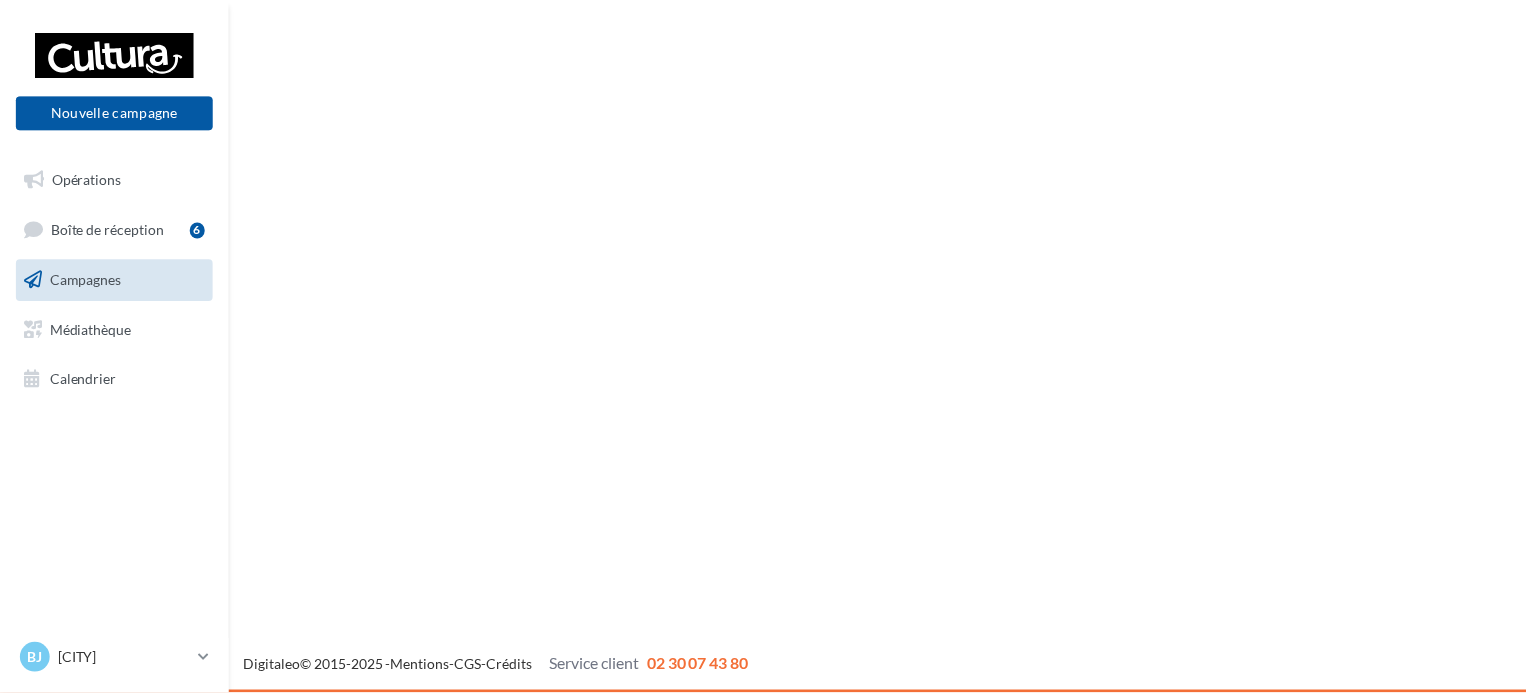 scroll, scrollTop: 0, scrollLeft: 0, axis: both 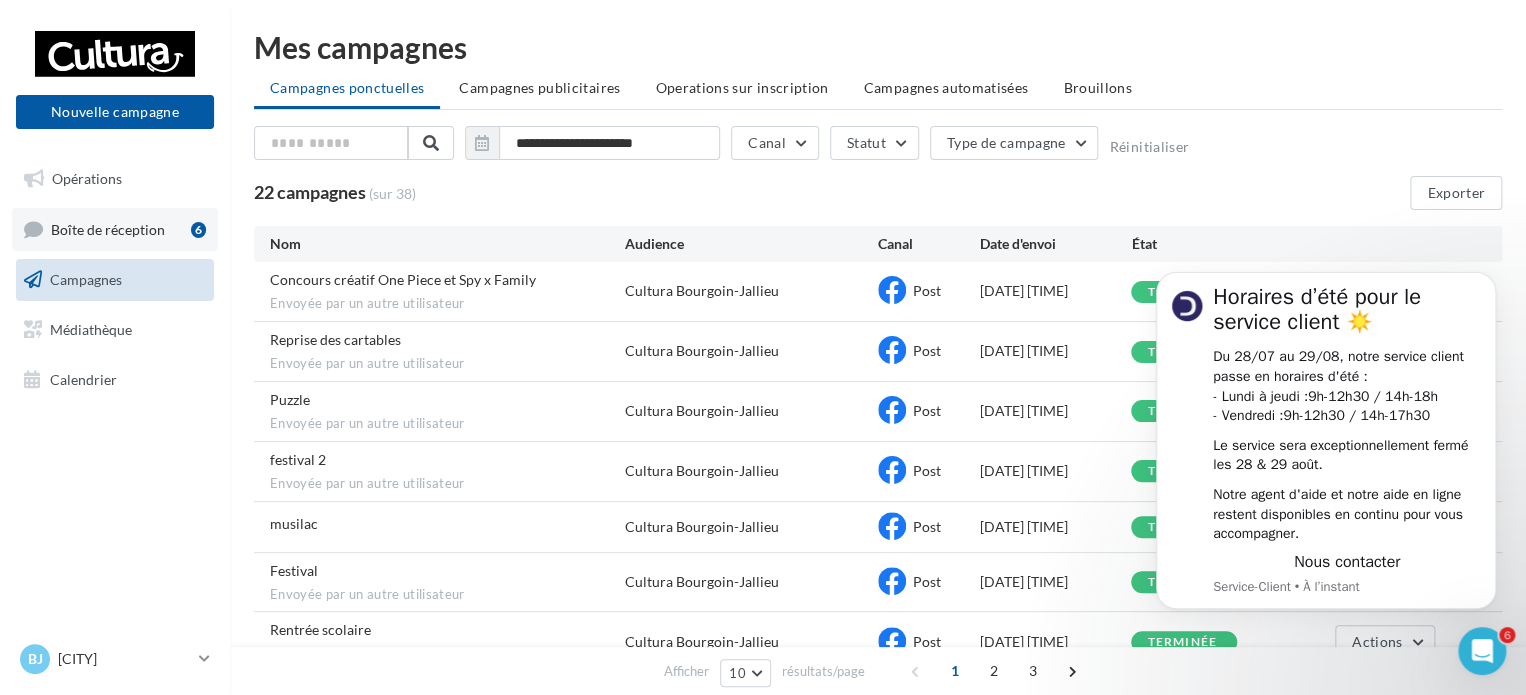 click on "Boîte de réception
6" at bounding box center [115, 229] 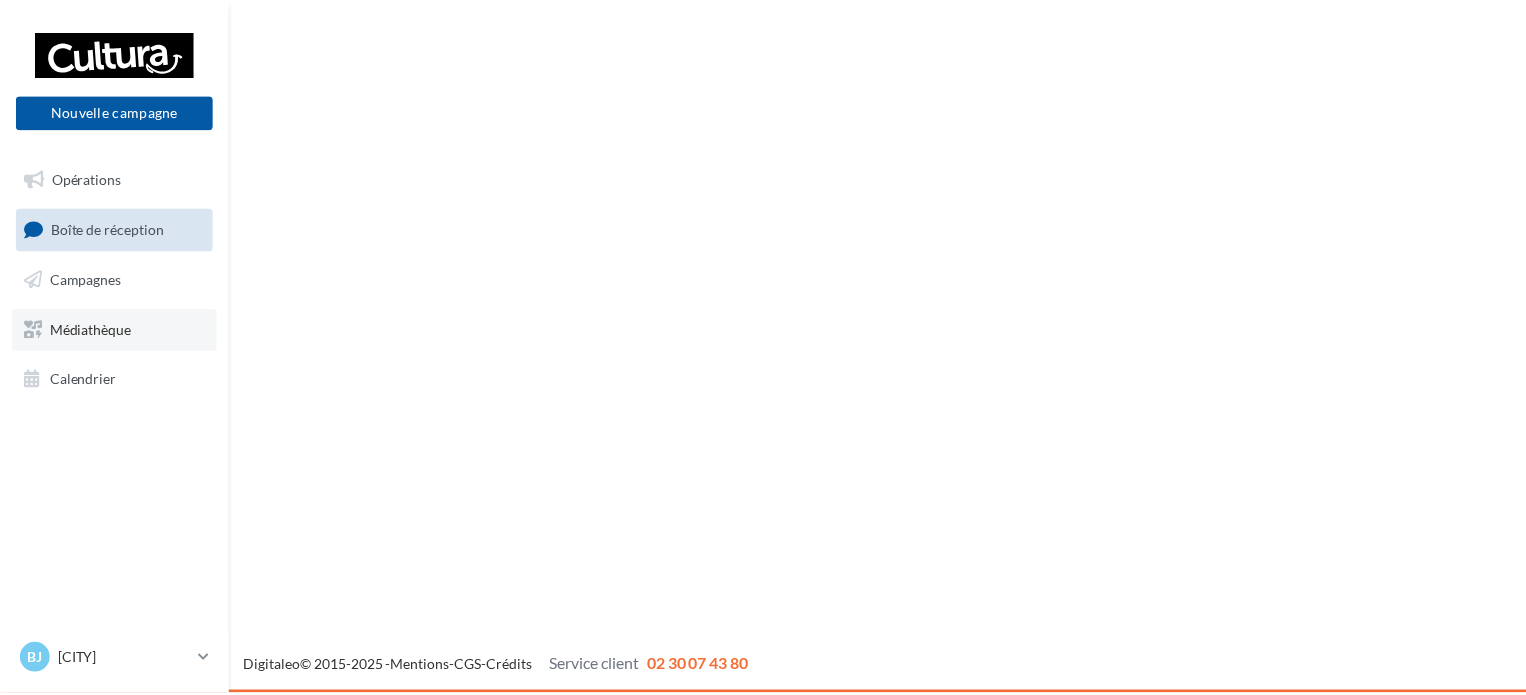 scroll, scrollTop: 0, scrollLeft: 0, axis: both 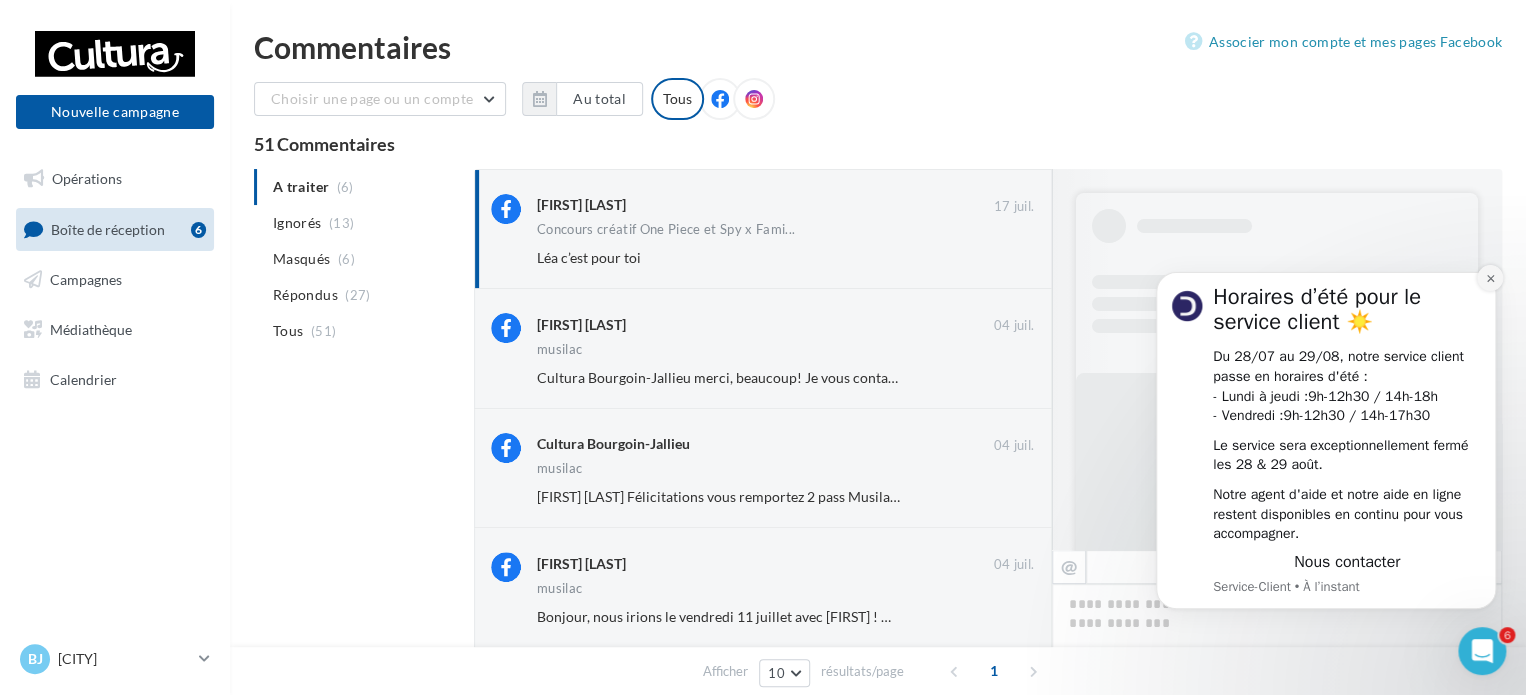 click 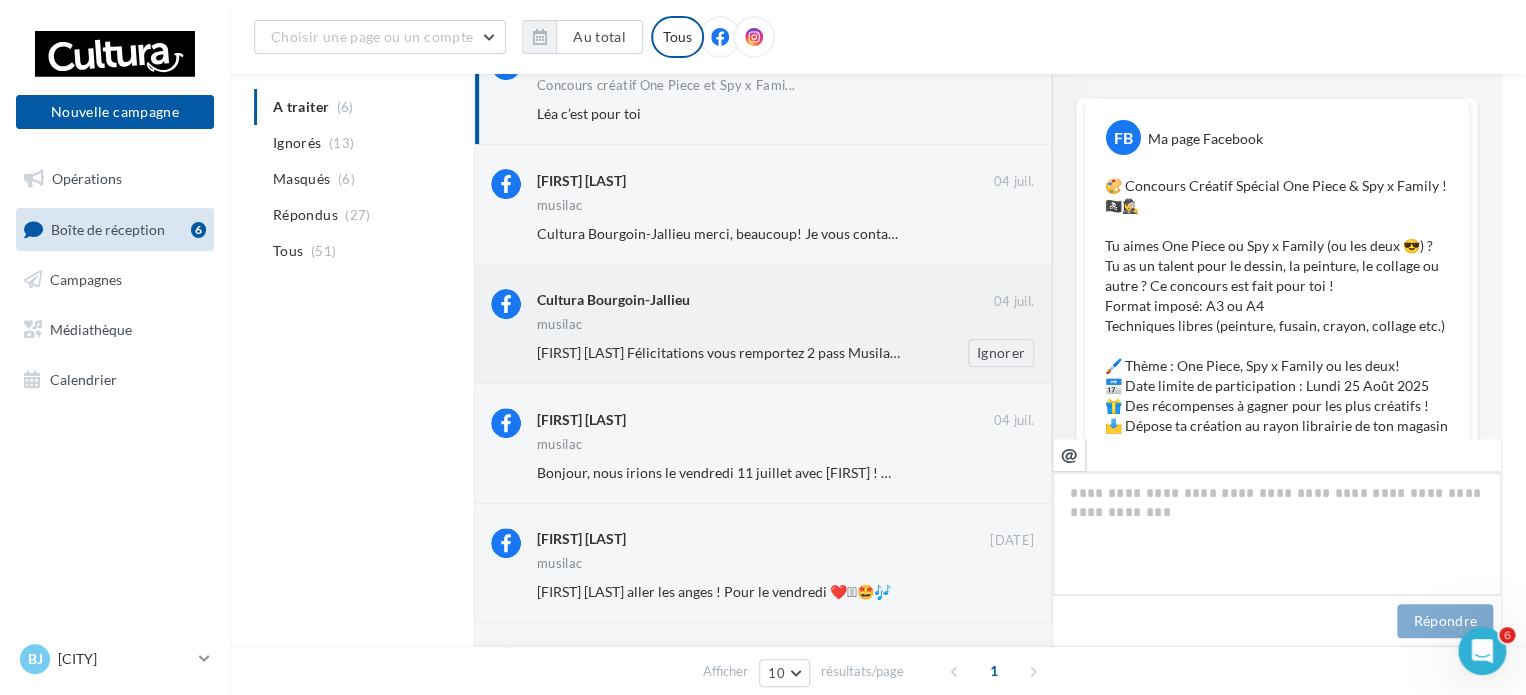 scroll, scrollTop: 316, scrollLeft: 0, axis: vertical 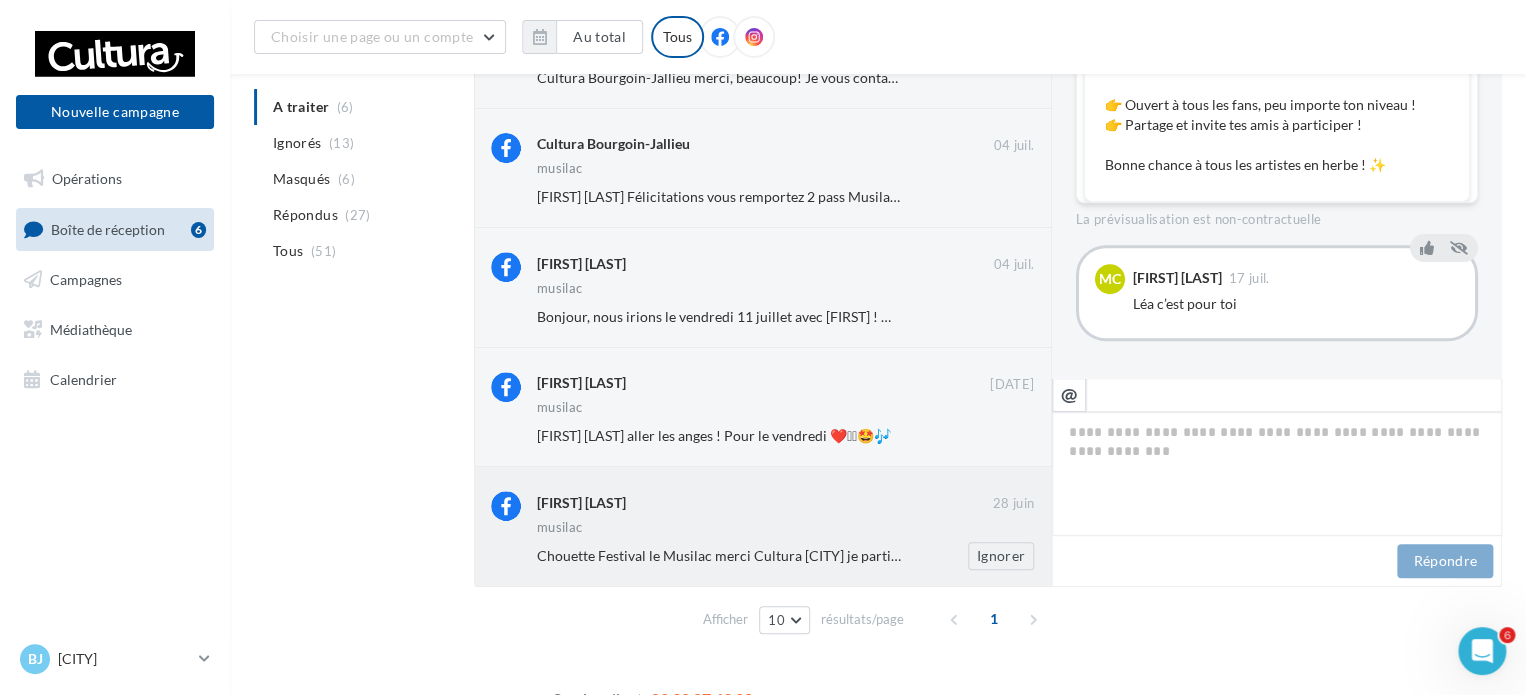click on "Chouette Festival le Musilac merci Cultura Bourgoin-Jallieu je participe pour la date du Vendredi 11 juillet avec Herve Perrin 🍀🙏👍🎤🔥" at bounding box center [938, 555] 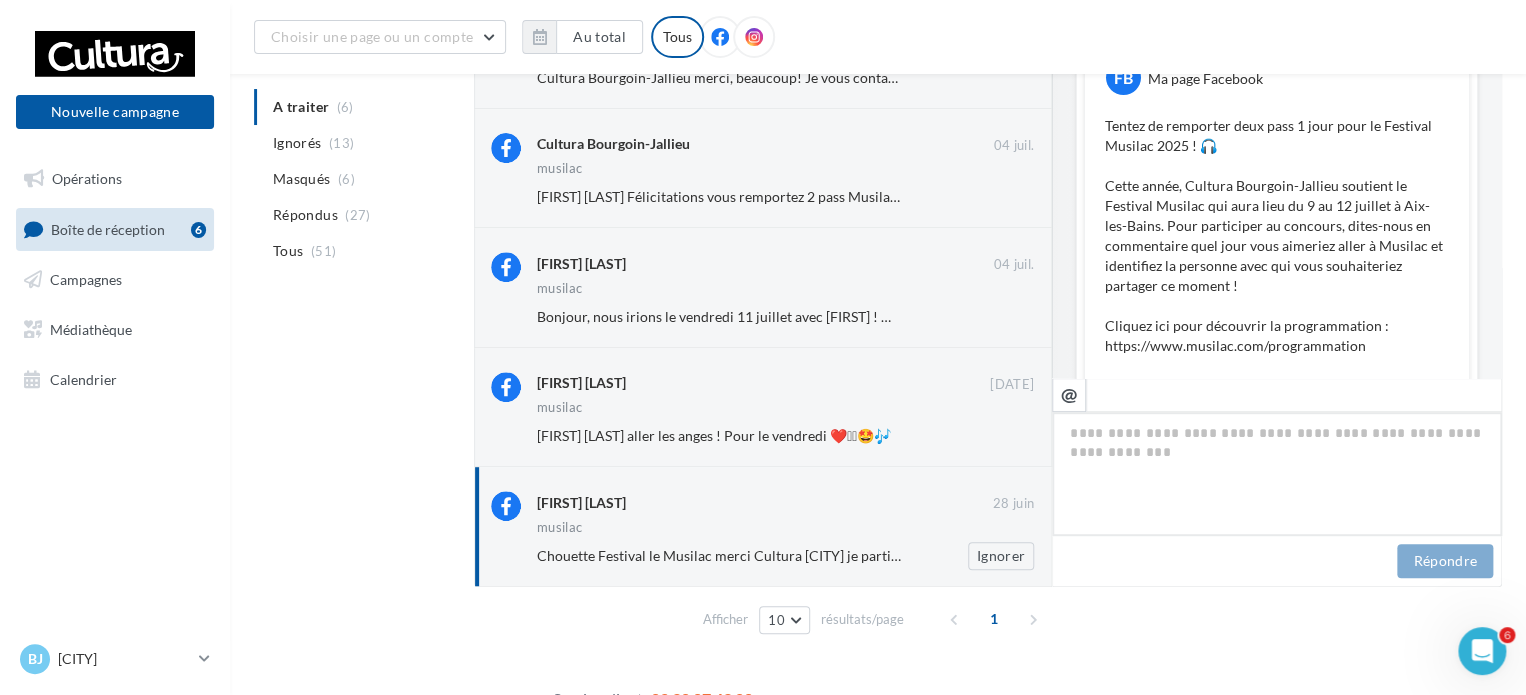 scroll, scrollTop: 1008, scrollLeft: 0, axis: vertical 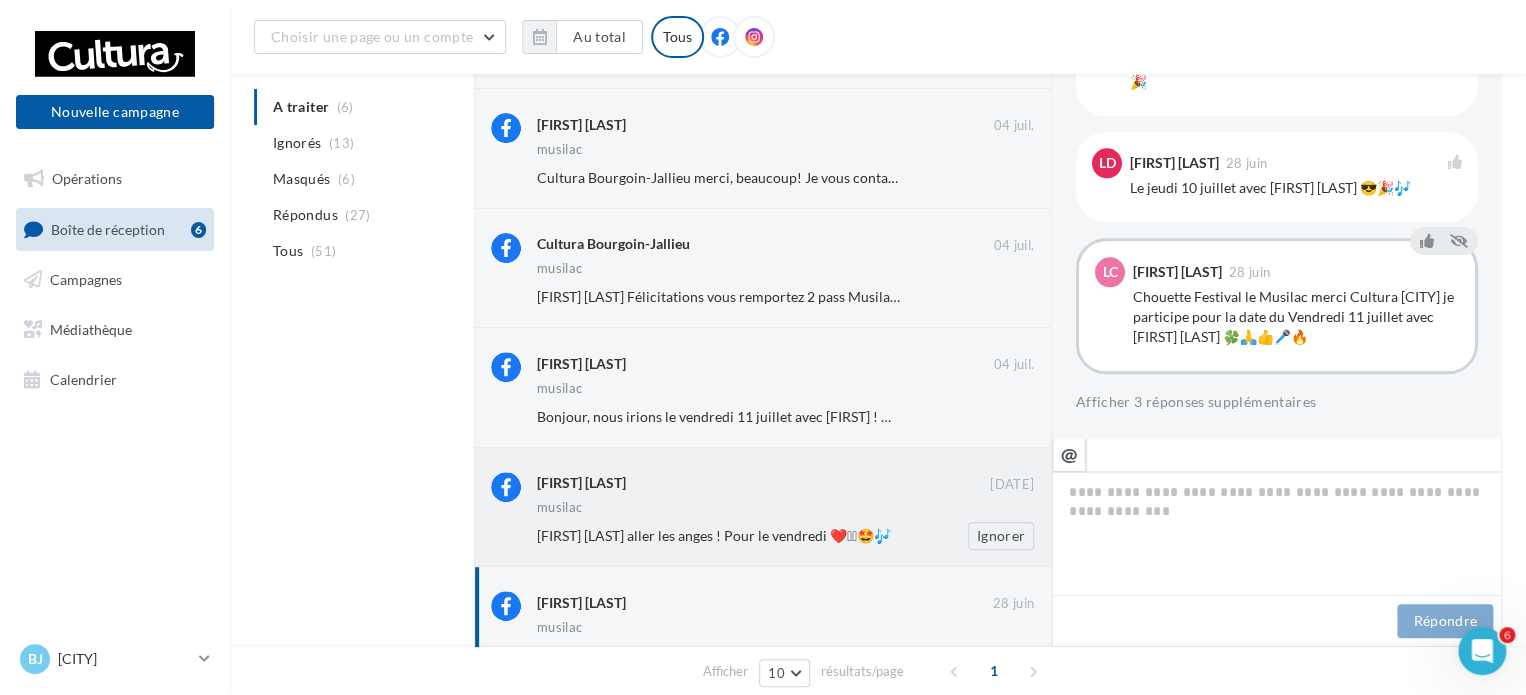 click on "Kathleen Gig
29 juin
musilac
Claudie Gigi aller les anges ! Pour le vendredi ❤️🫶🏼🤩🎶
Ignorer" at bounding box center [785, 511] 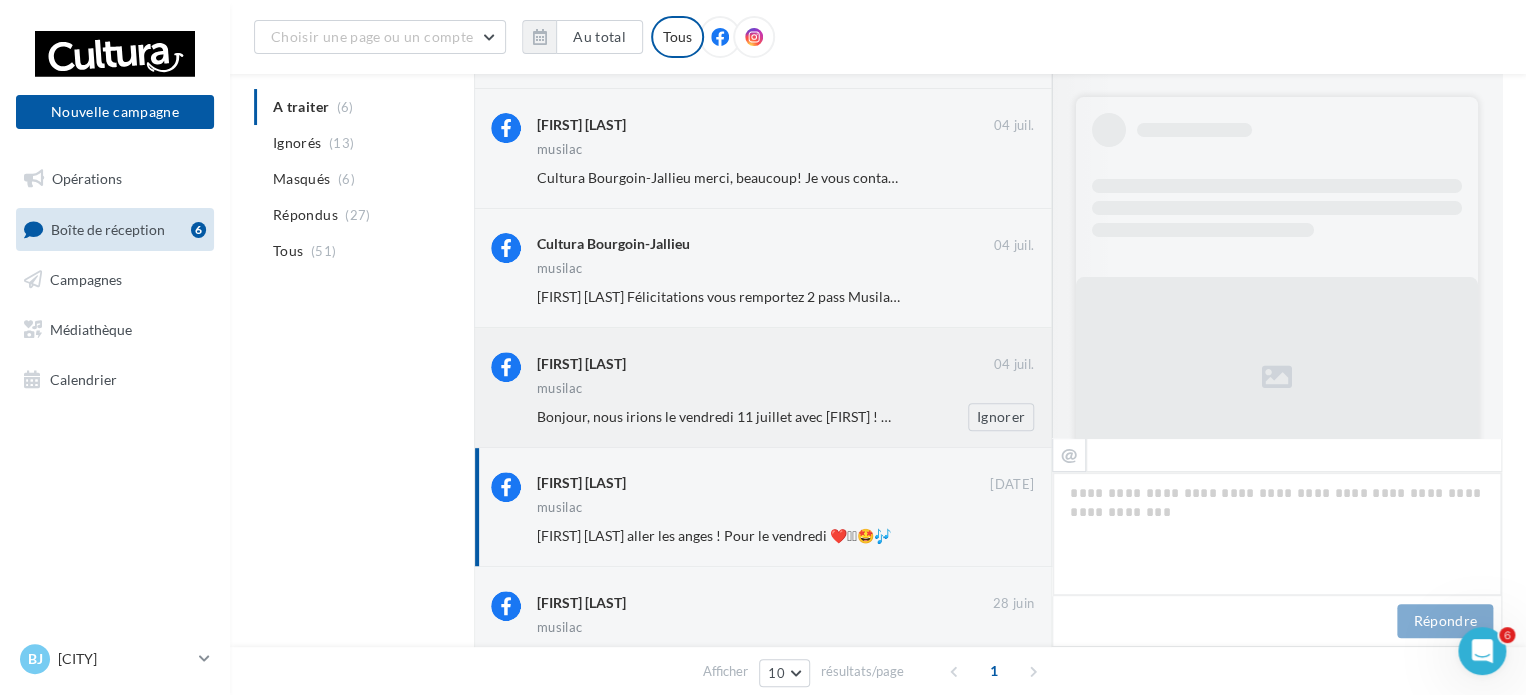 scroll, scrollTop: 1008, scrollLeft: 0, axis: vertical 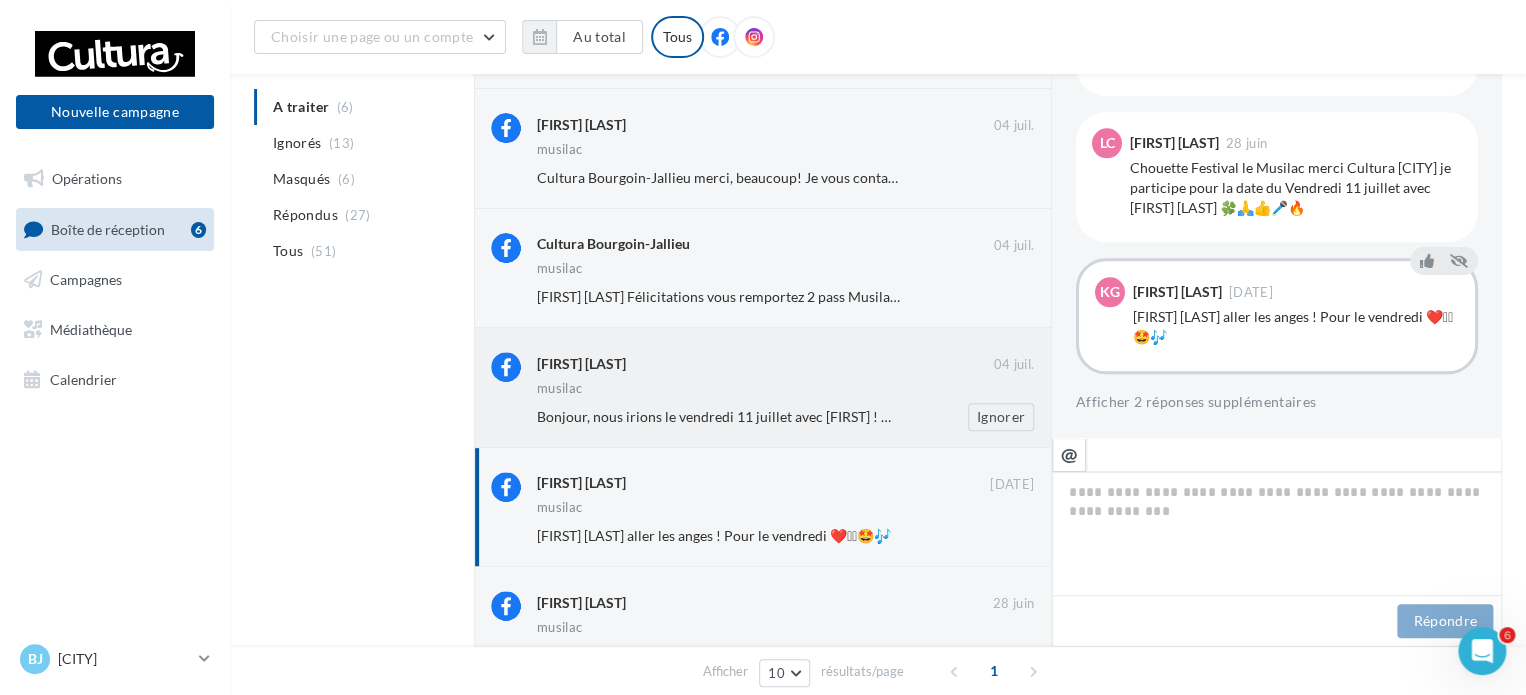 click on "Muriel Catania" at bounding box center [765, 362] 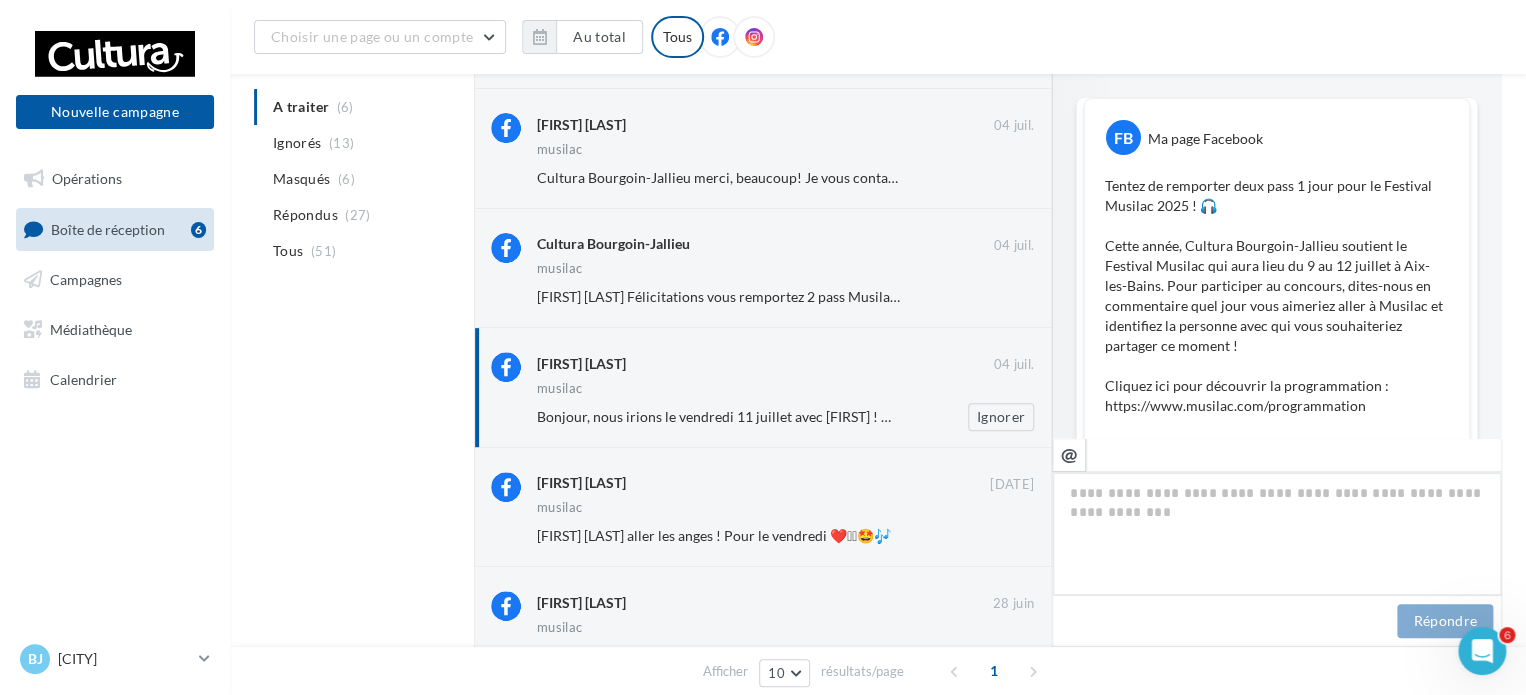 scroll, scrollTop: 1028, scrollLeft: 0, axis: vertical 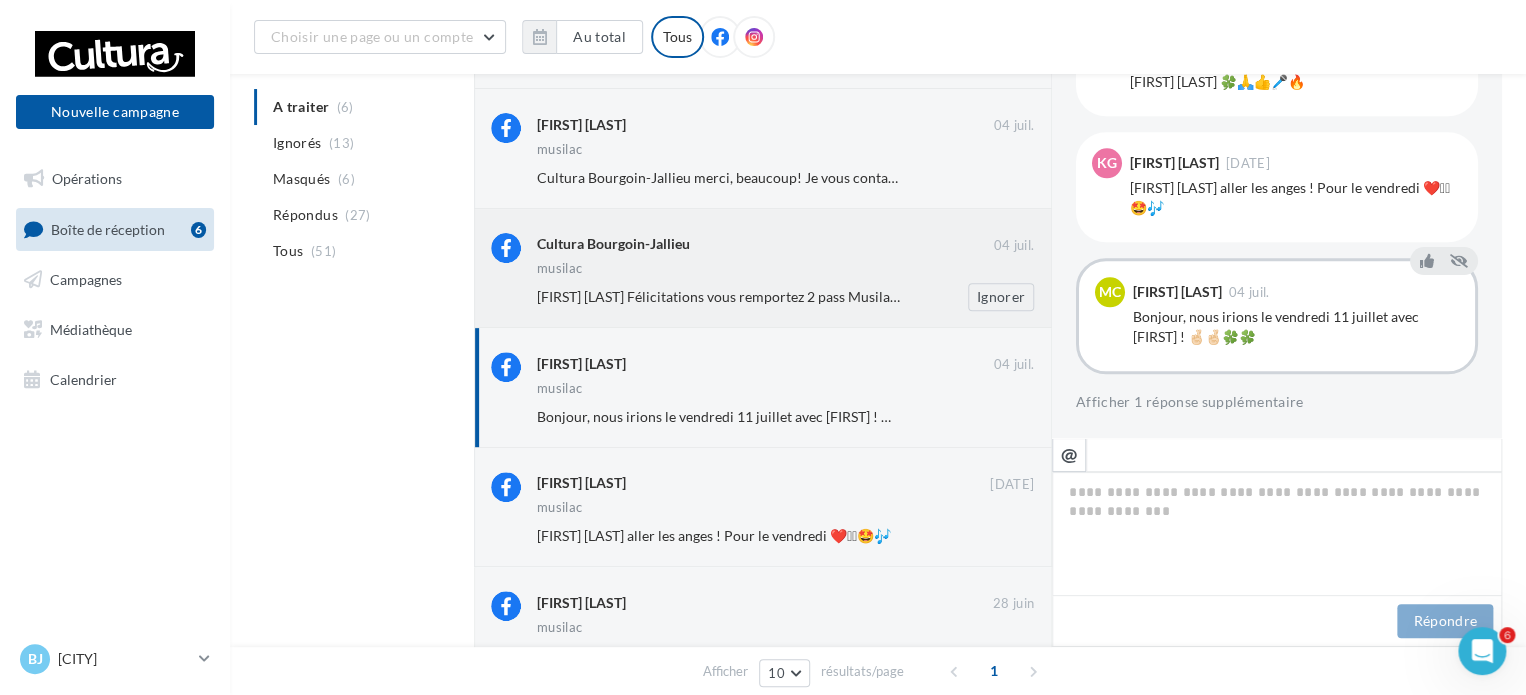 click on "Isabelle Perin Félicitations vous remportez 2 pass Musilac pour le vendredi 11 juillet ! Merci de nous transmettre vos coordonnées (Nom + prénom + adresse mail) à l'adresse suivante : s.thibaud@cultura.fr afin que l'on puisse vous envoyer vos pass dématérialisés ! Bonne journée 🙂" at bounding box center (1366, 296) 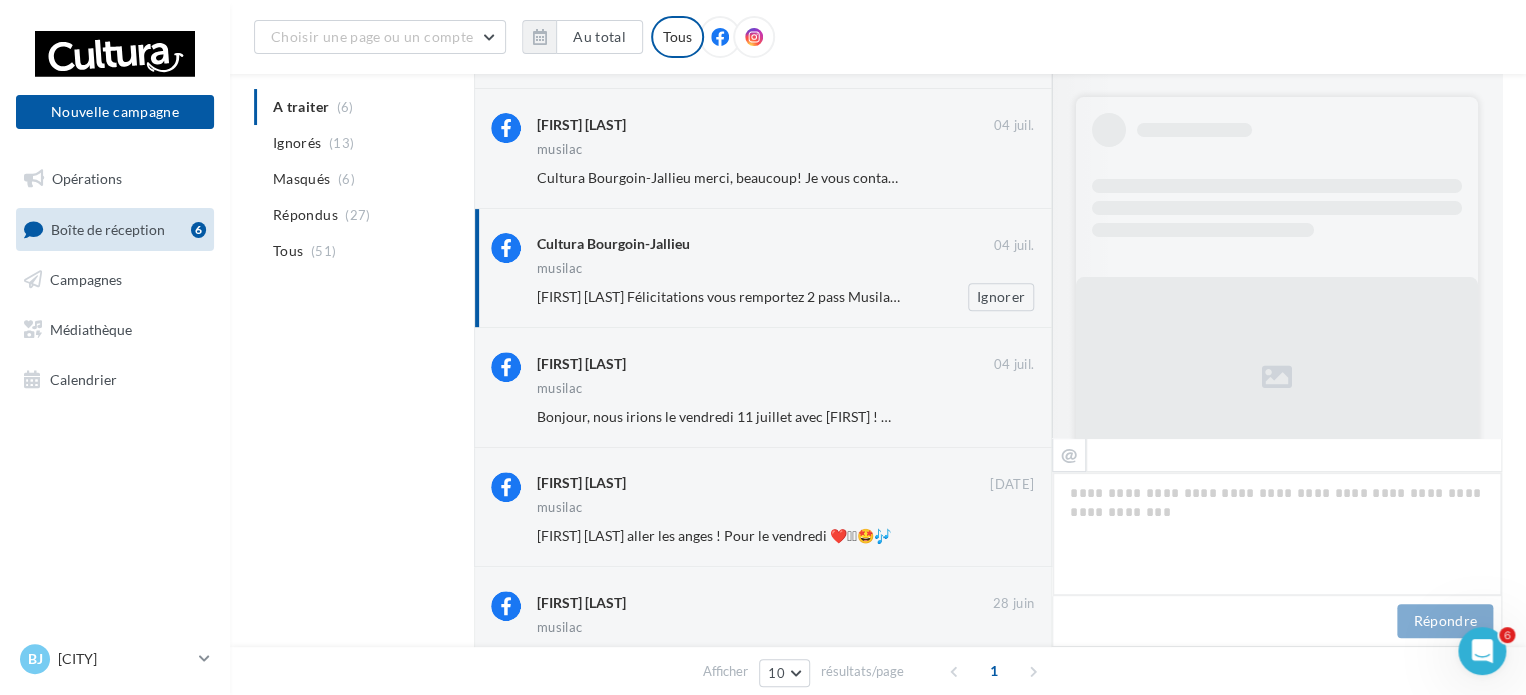 scroll, scrollTop: 1245, scrollLeft: 0, axis: vertical 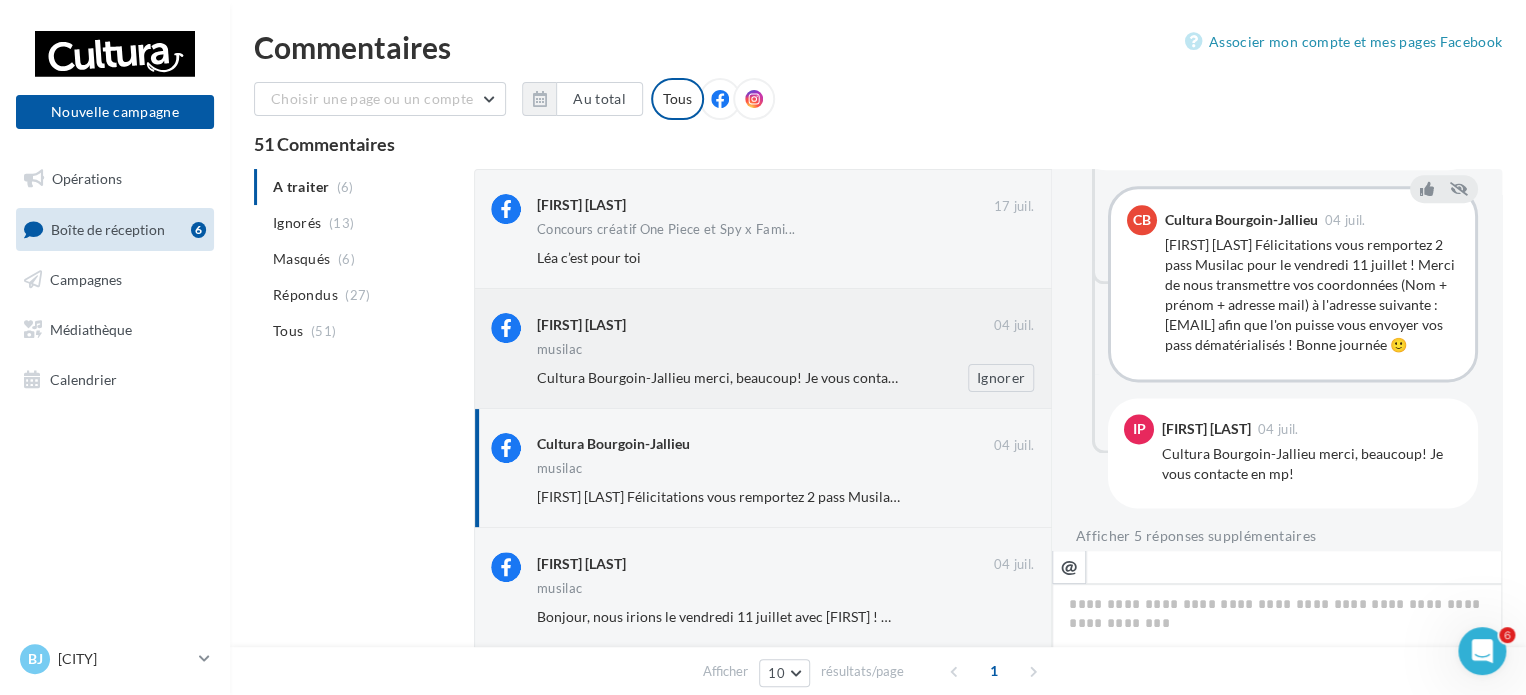click on "Isabelle Perin" at bounding box center [765, 323] 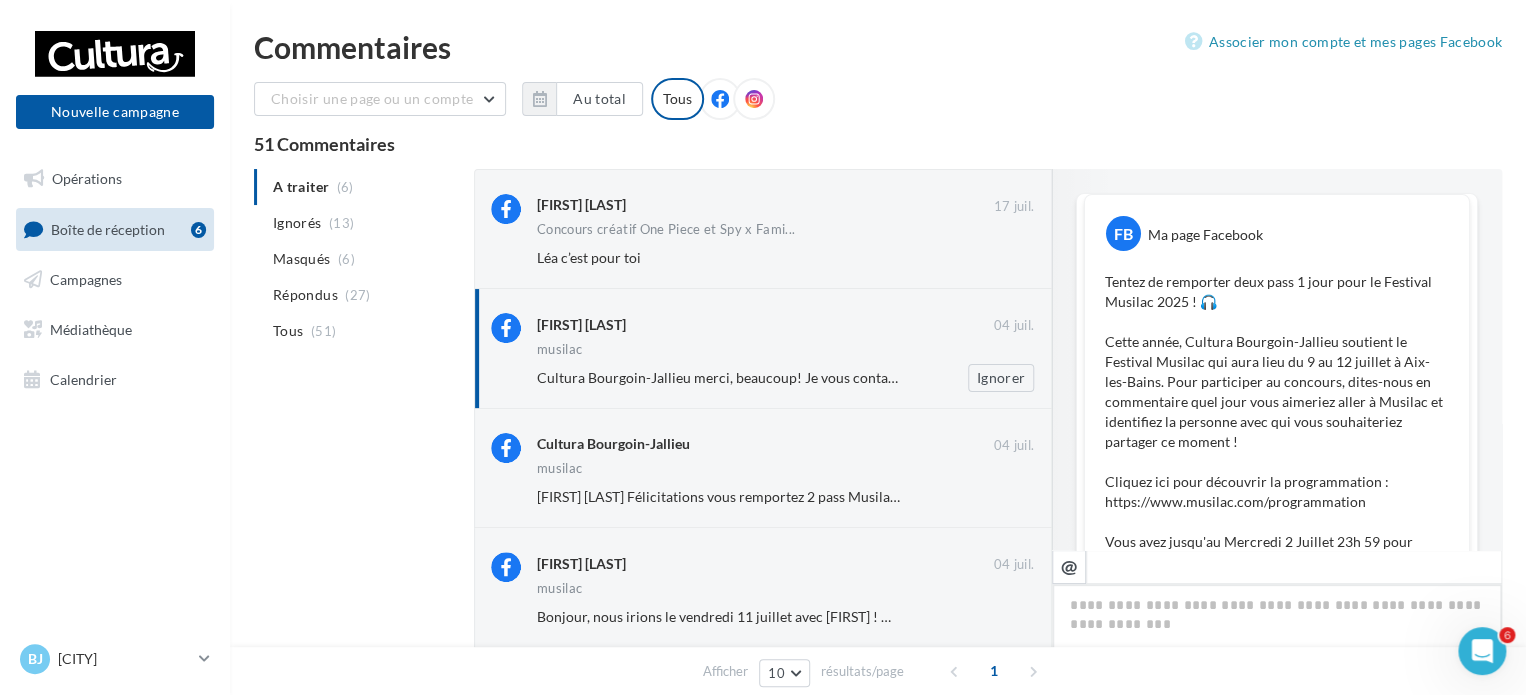scroll, scrollTop: 1284, scrollLeft: 0, axis: vertical 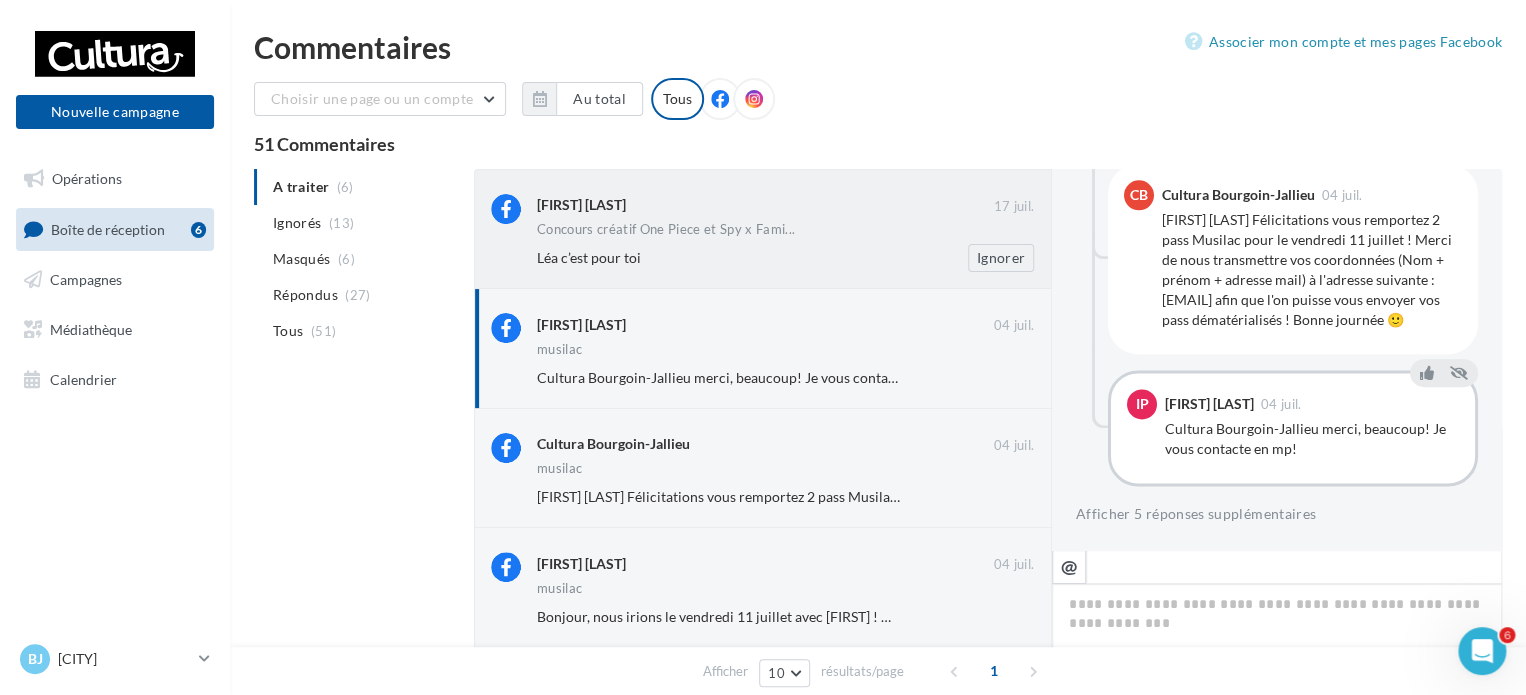 click on "Léa c’est pour toi" at bounding box center [720, 258] 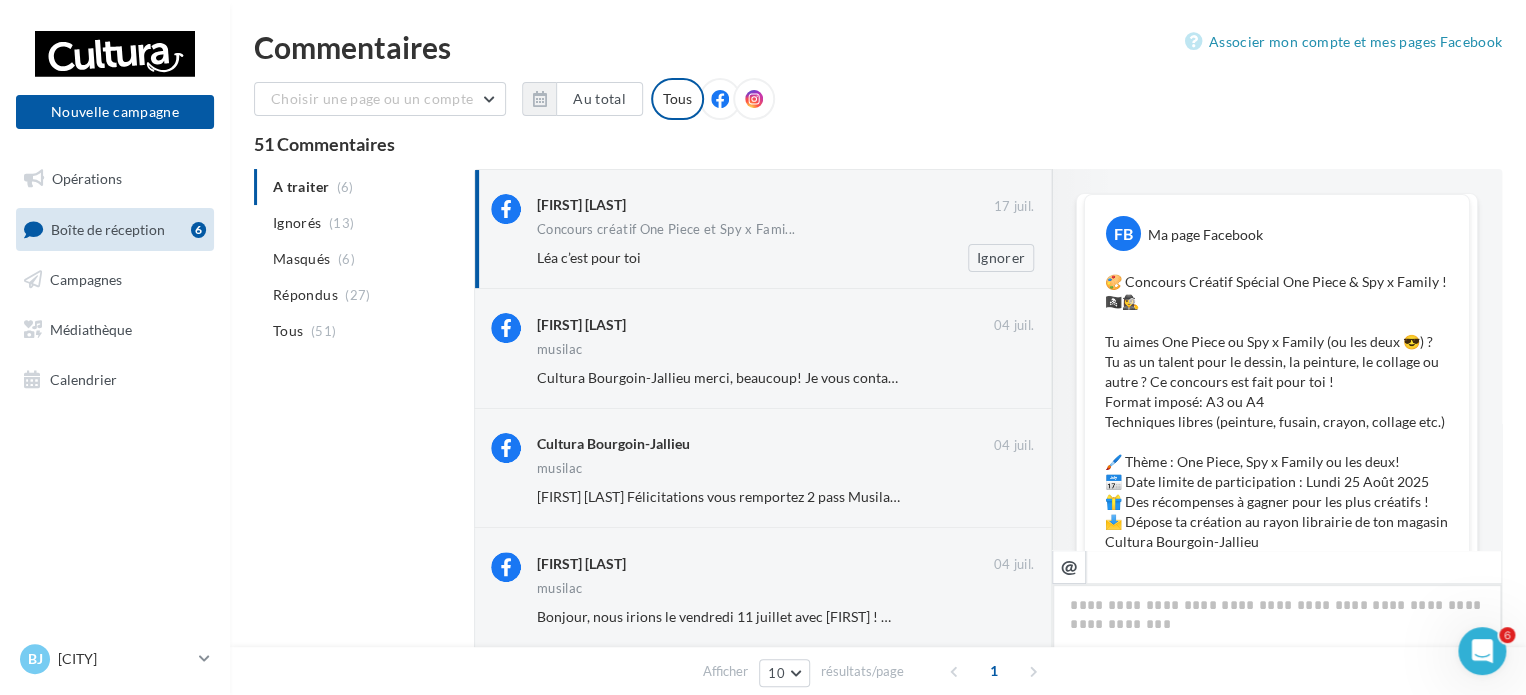 scroll, scrollTop: 425, scrollLeft: 0, axis: vertical 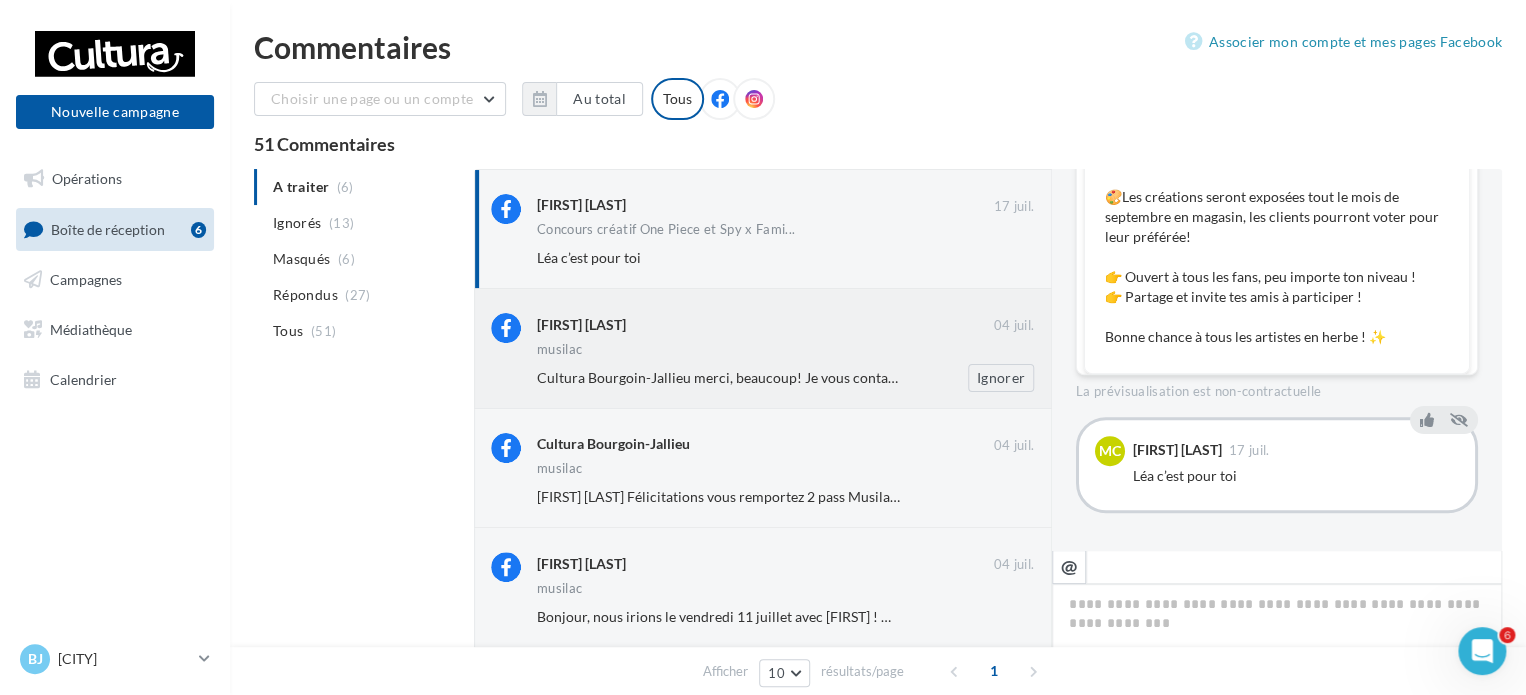 click on "Isabelle Perin
04 juil.
musilac
Cultura Bourgoin-Jallieu merci, beaucoup! Je vous contacte en mp!
Ignorer" at bounding box center [763, 348] 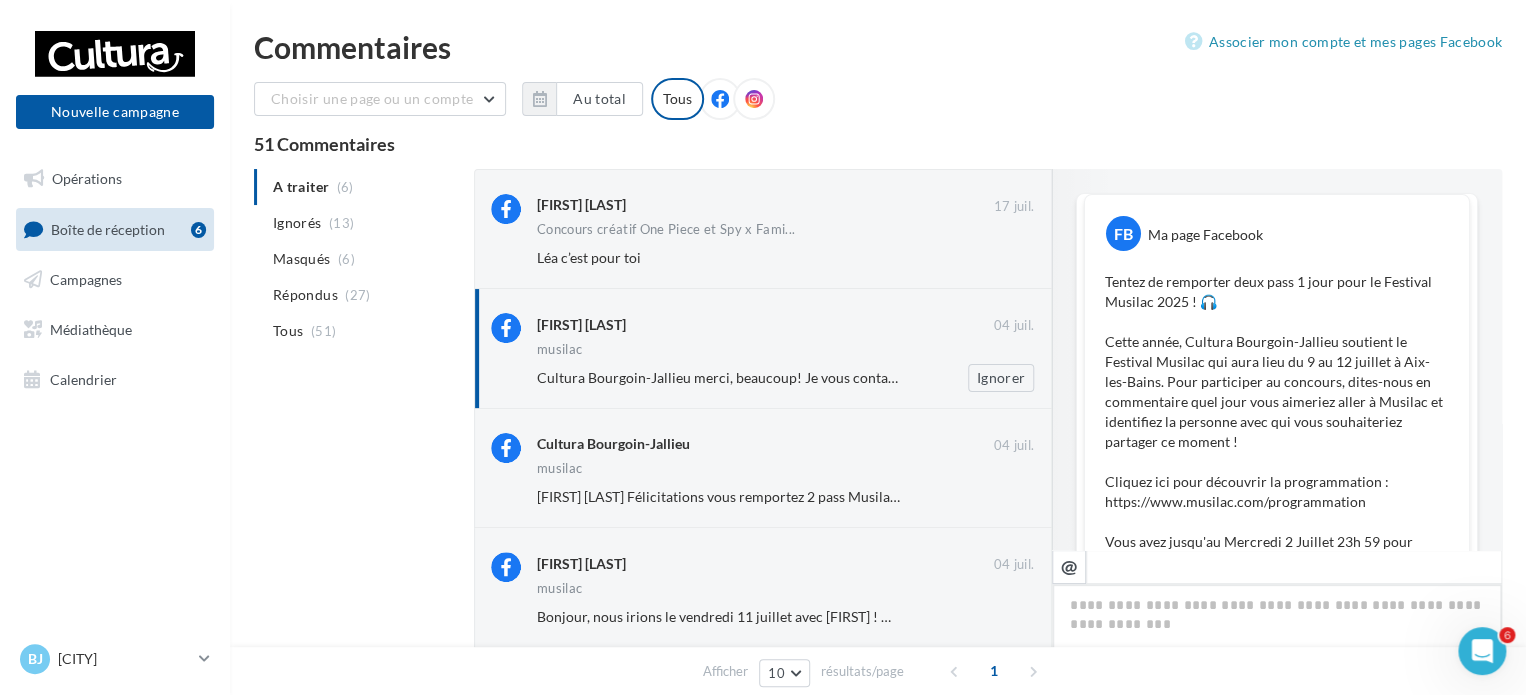 scroll, scrollTop: 1284, scrollLeft: 0, axis: vertical 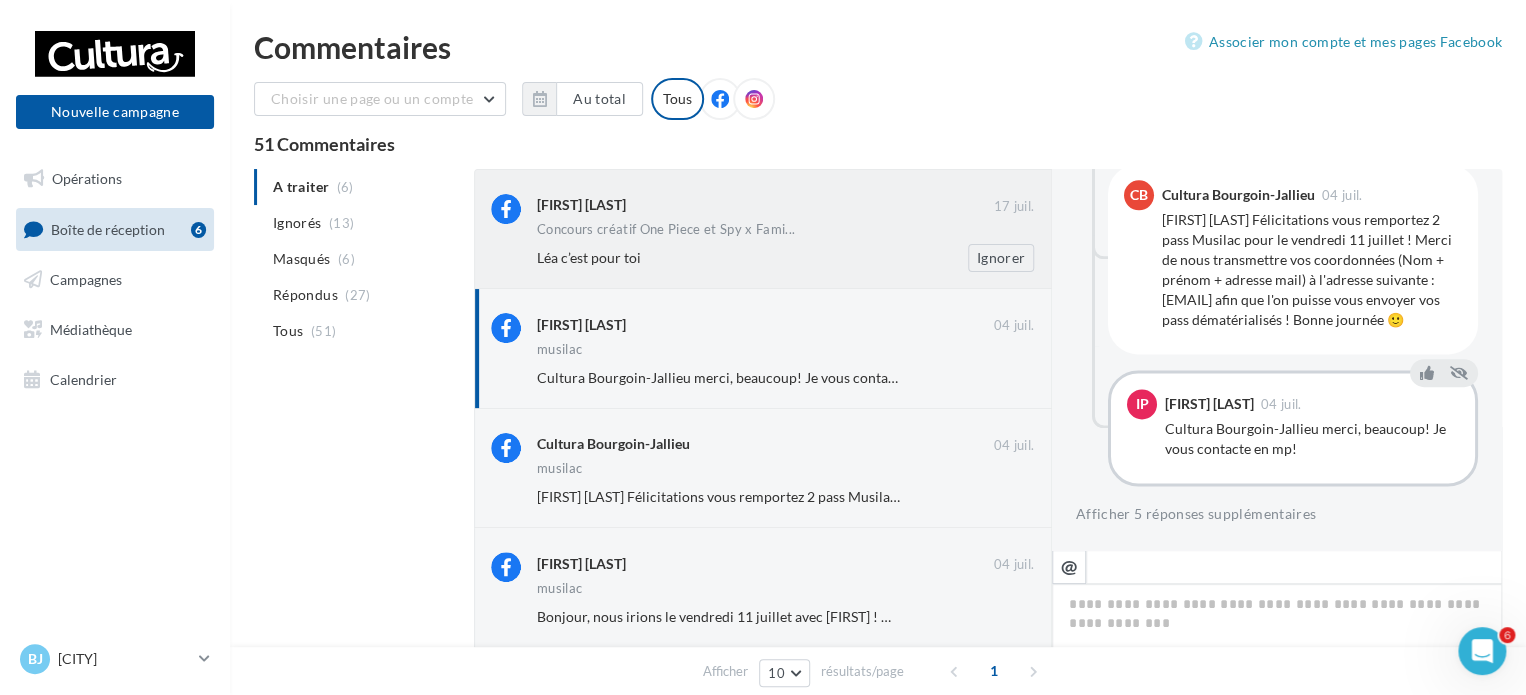 click on "Léa c’est pour toi
Ignorer" at bounding box center (793, 258) 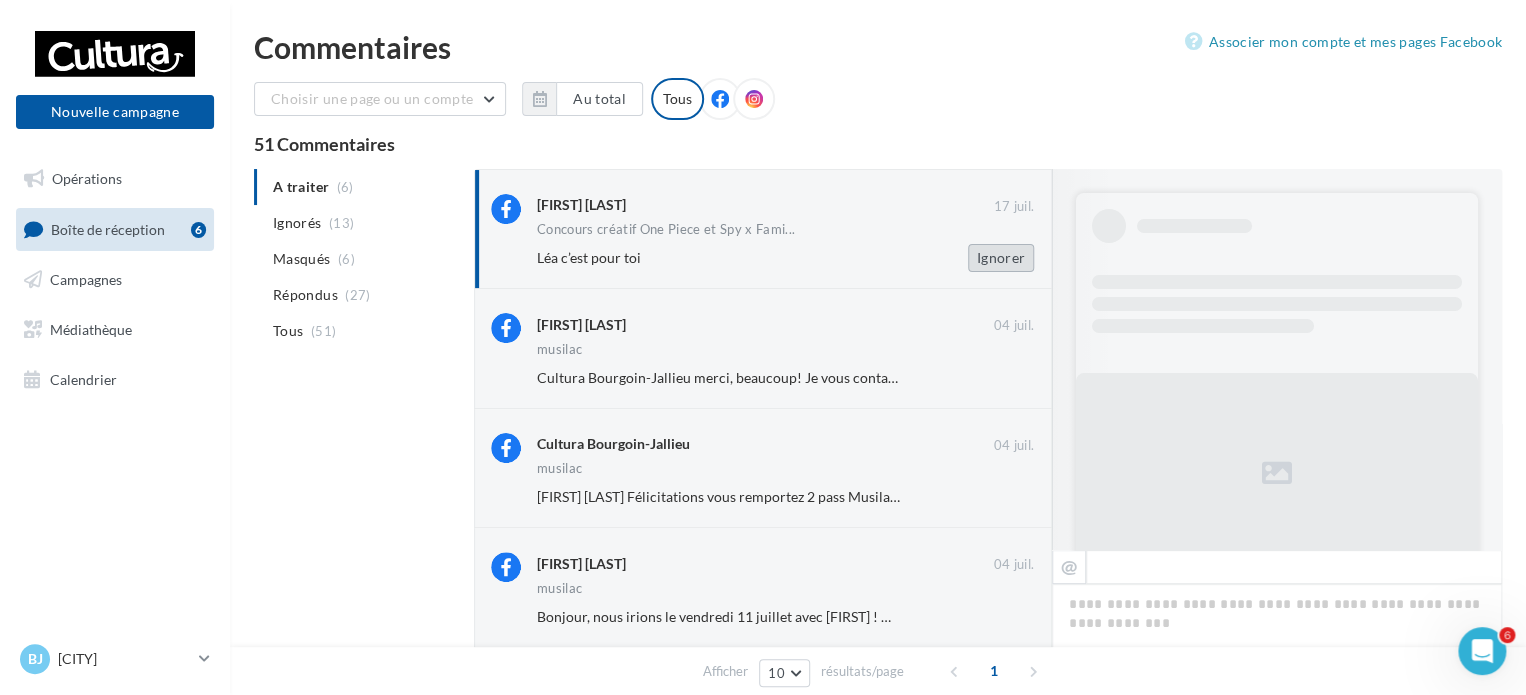click on "Ignorer" at bounding box center (1001, 258) 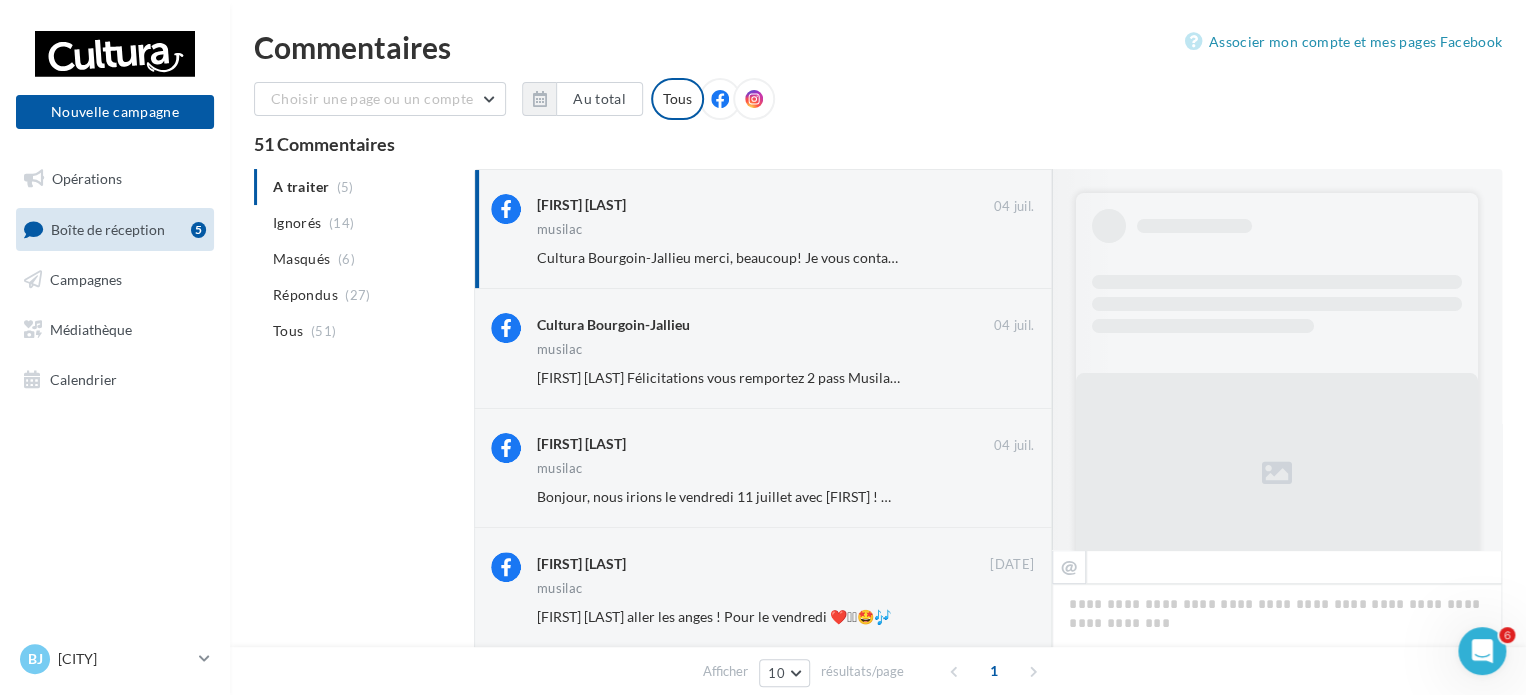 click on "Isabelle Perin" at bounding box center (765, 204) 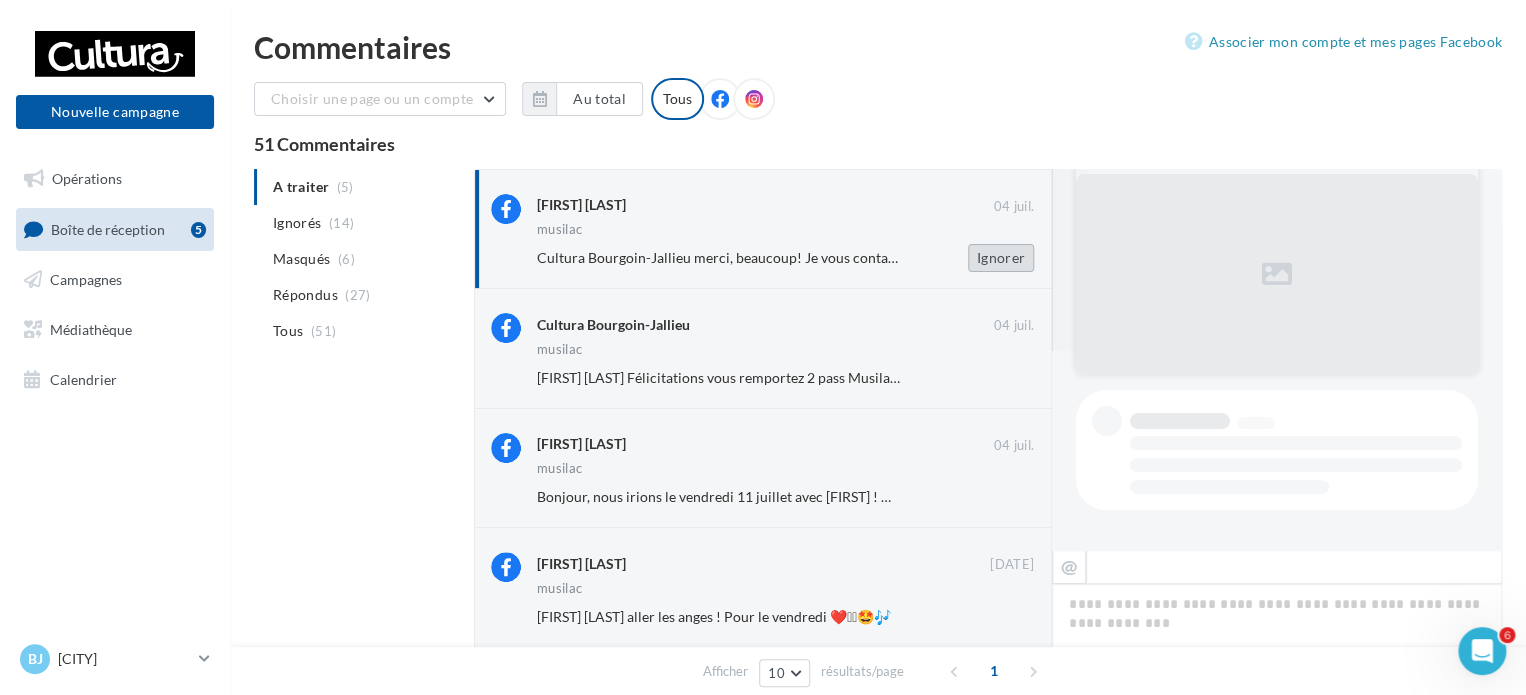 click on "Ignorer" at bounding box center (1001, 258) 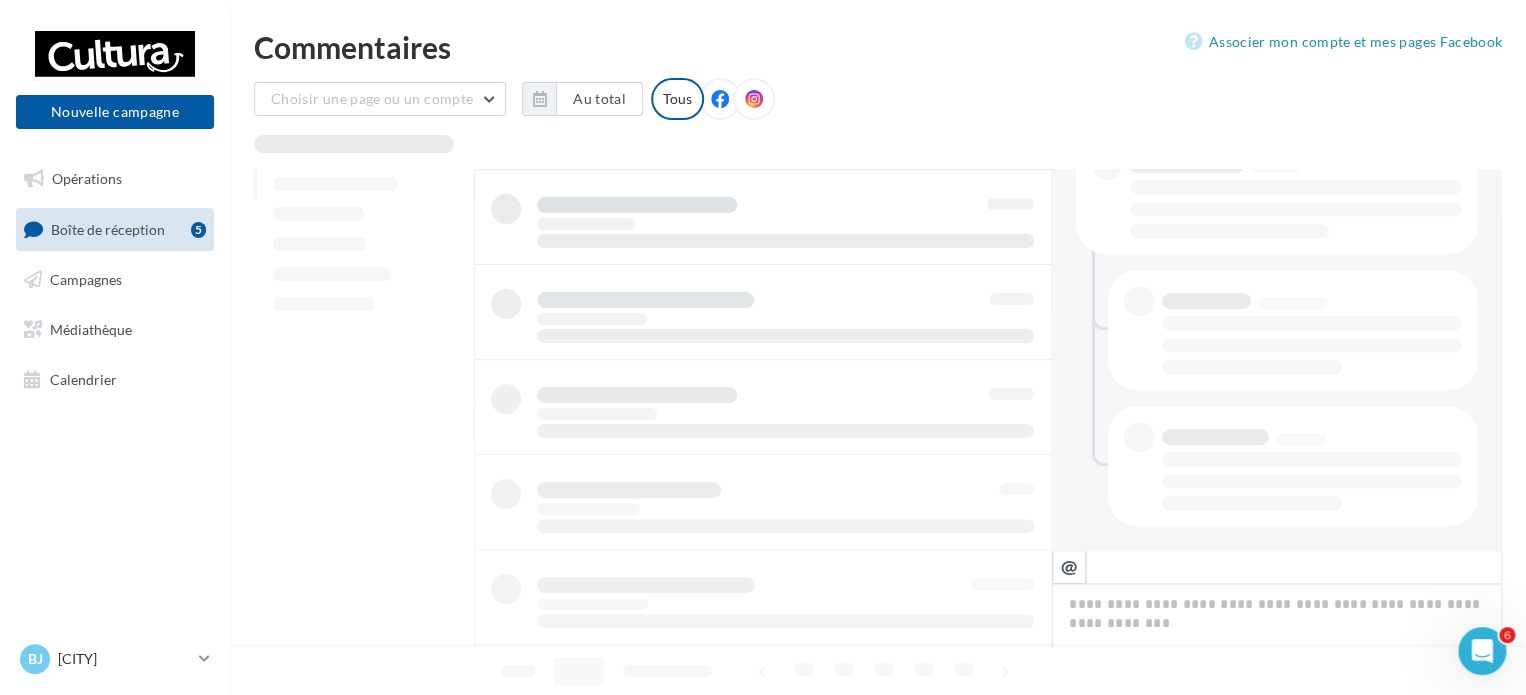 scroll, scrollTop: 454, scrollLeft: 0, axis: vertical 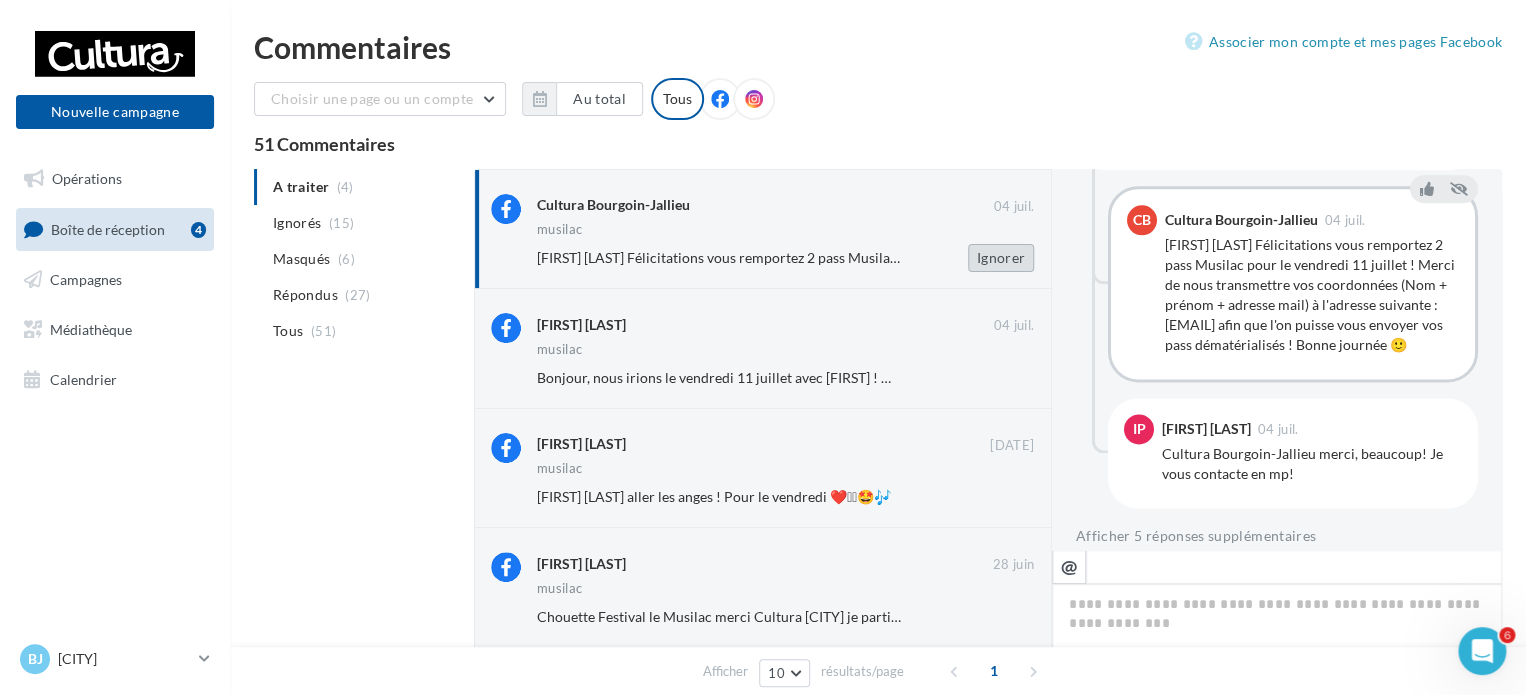 click on "Ignorer" at bounding box center [1001, 258] 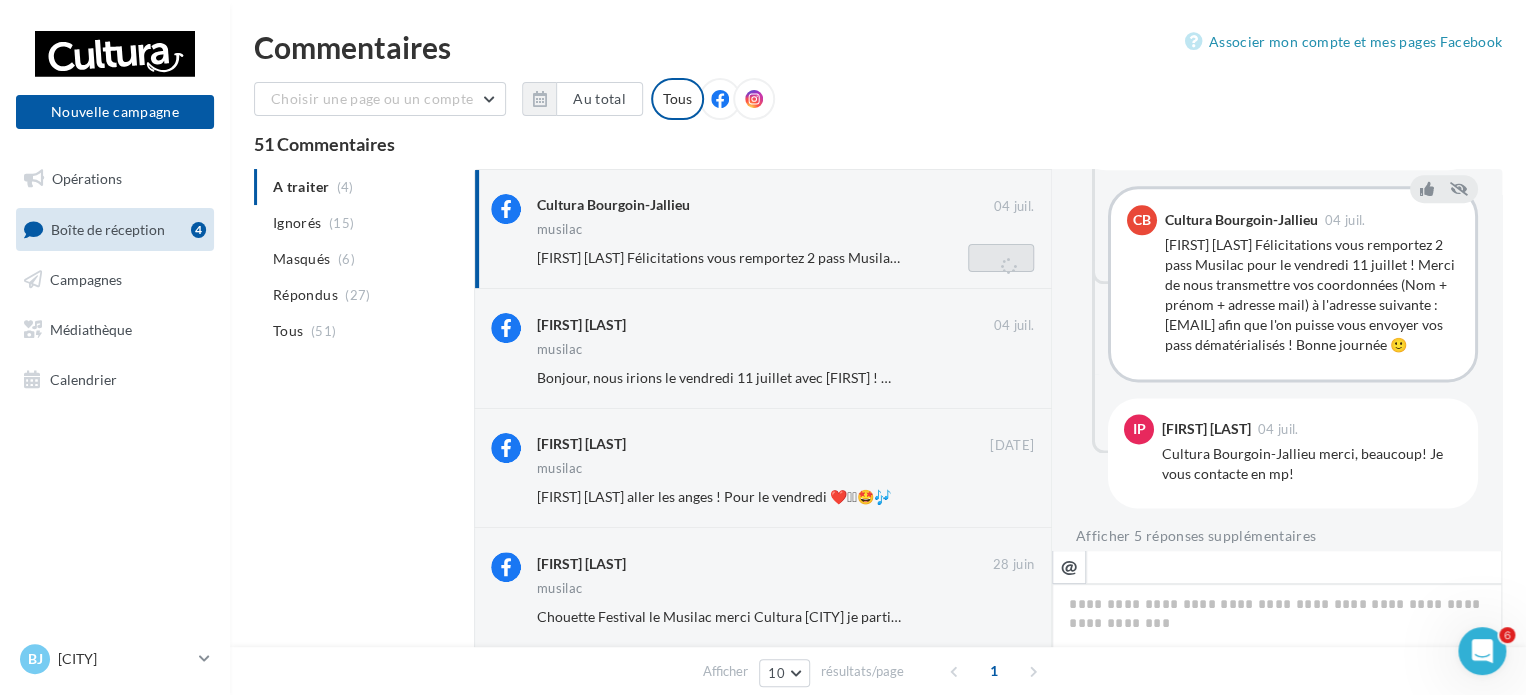 scroll, scrollTop: 318, scrollLeft: 0, axis: vertical 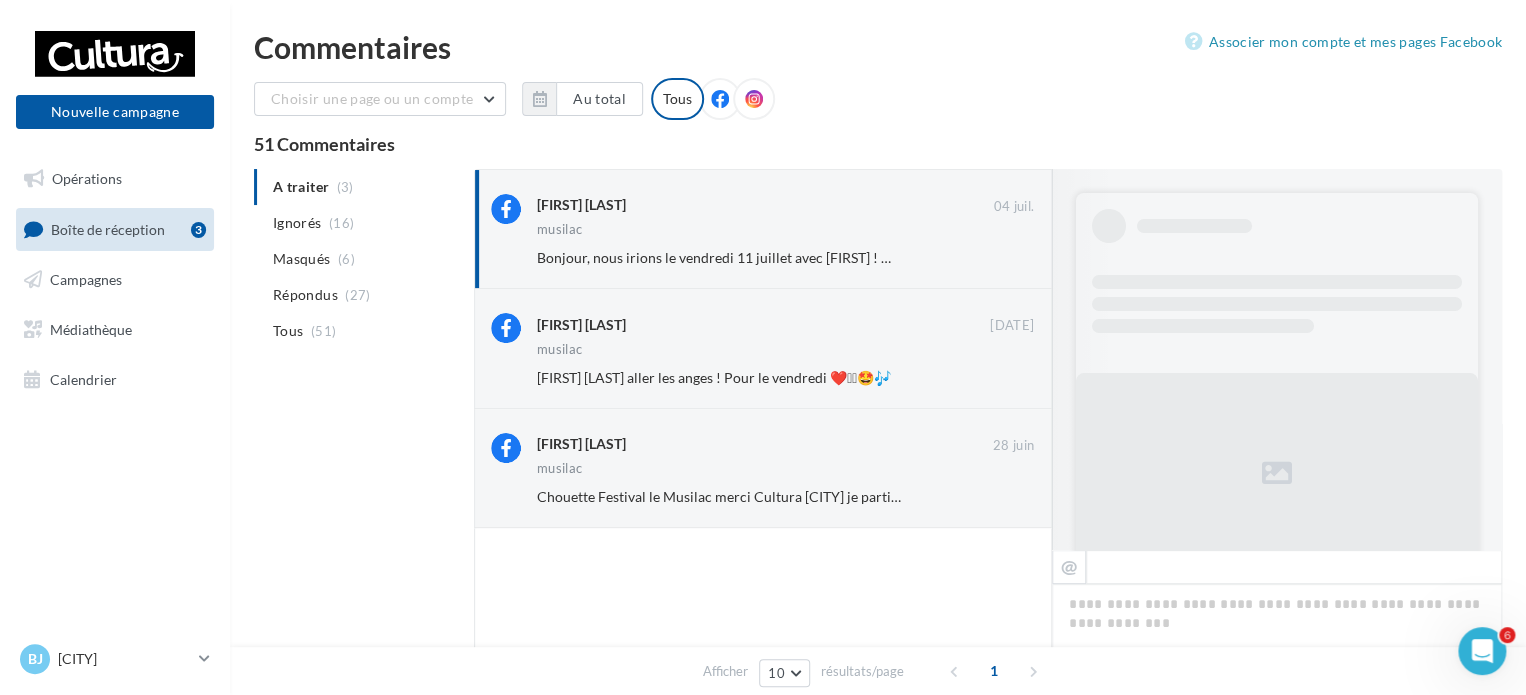 click on "Ignorer" at bounding box center (1001, 258) 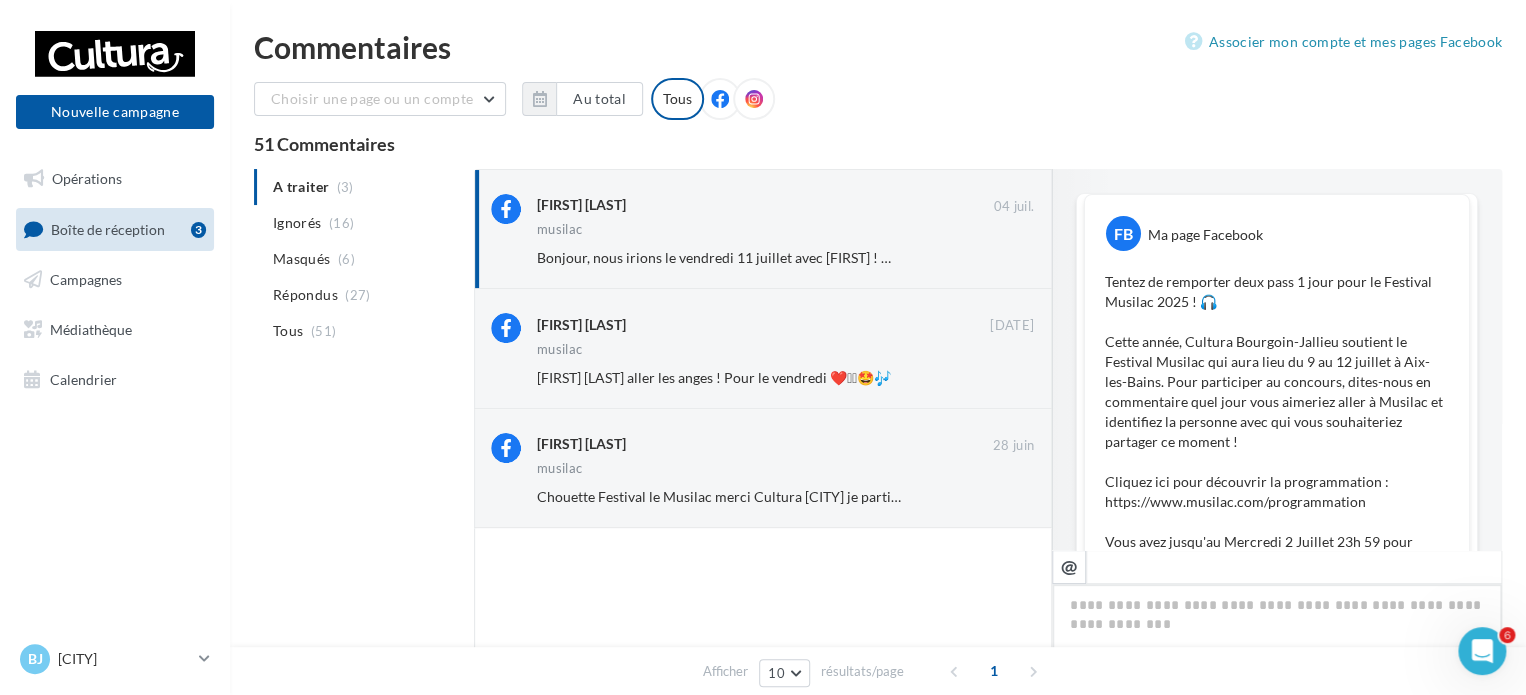 scroll, scrollTop: 198, scrollLeft: 0, axis: vertical 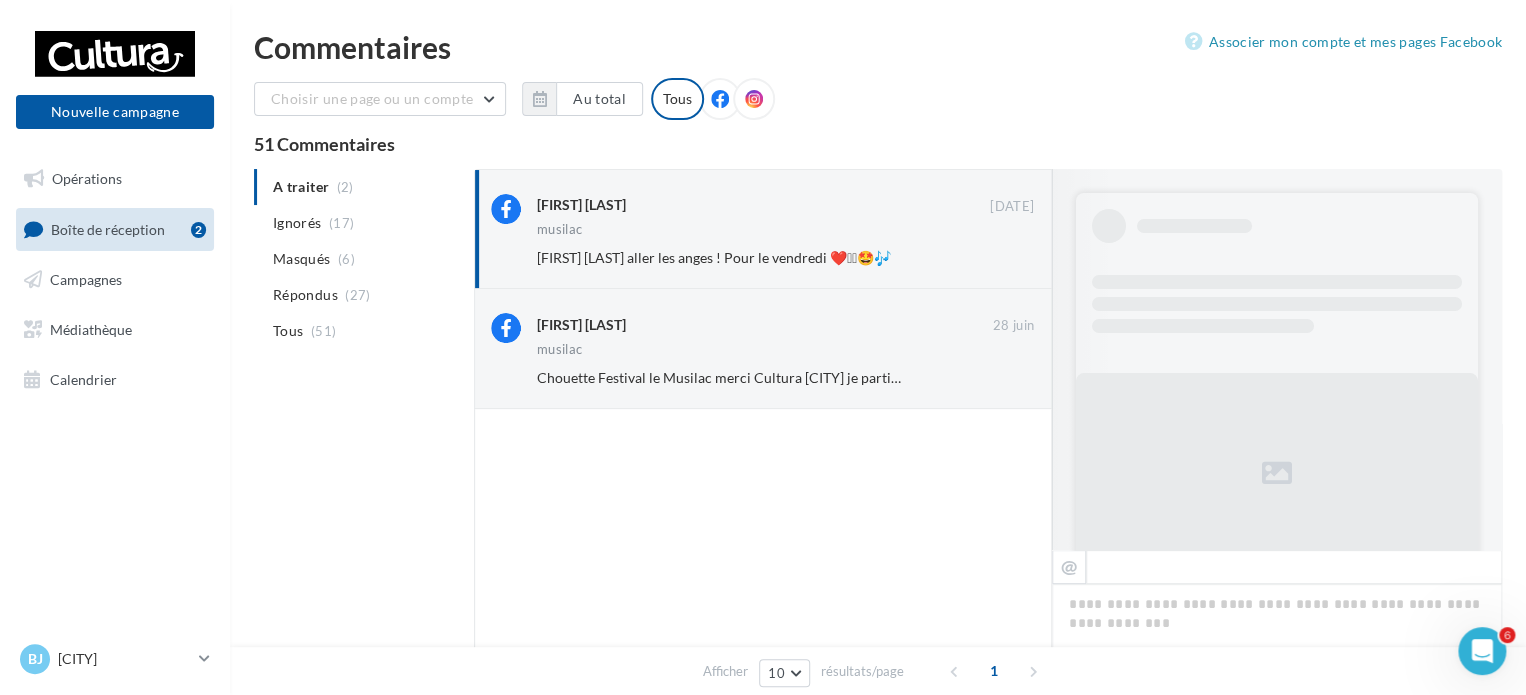 click on "Ignorer" at bounding box center [1001, 258] 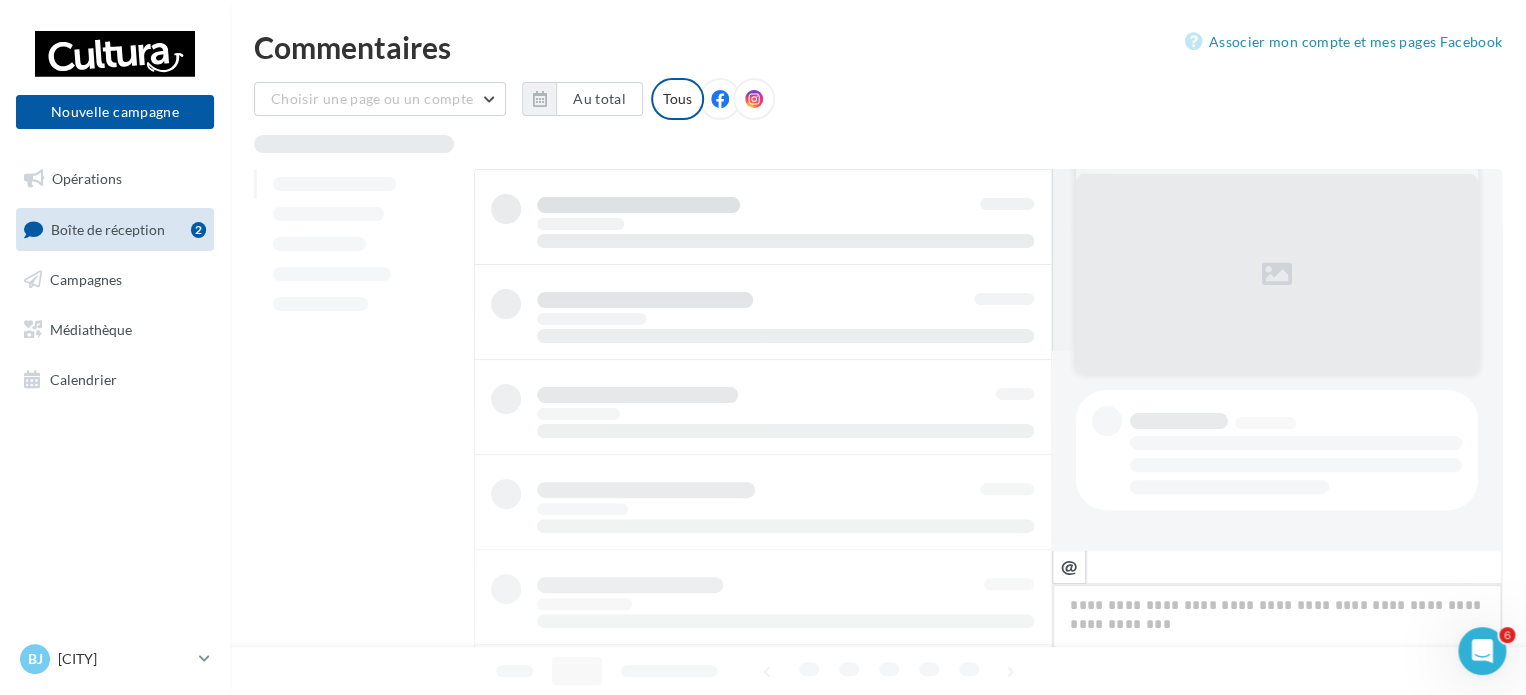 scroll, scrollTop: 198, scrollLeft: 0, axis: vertical 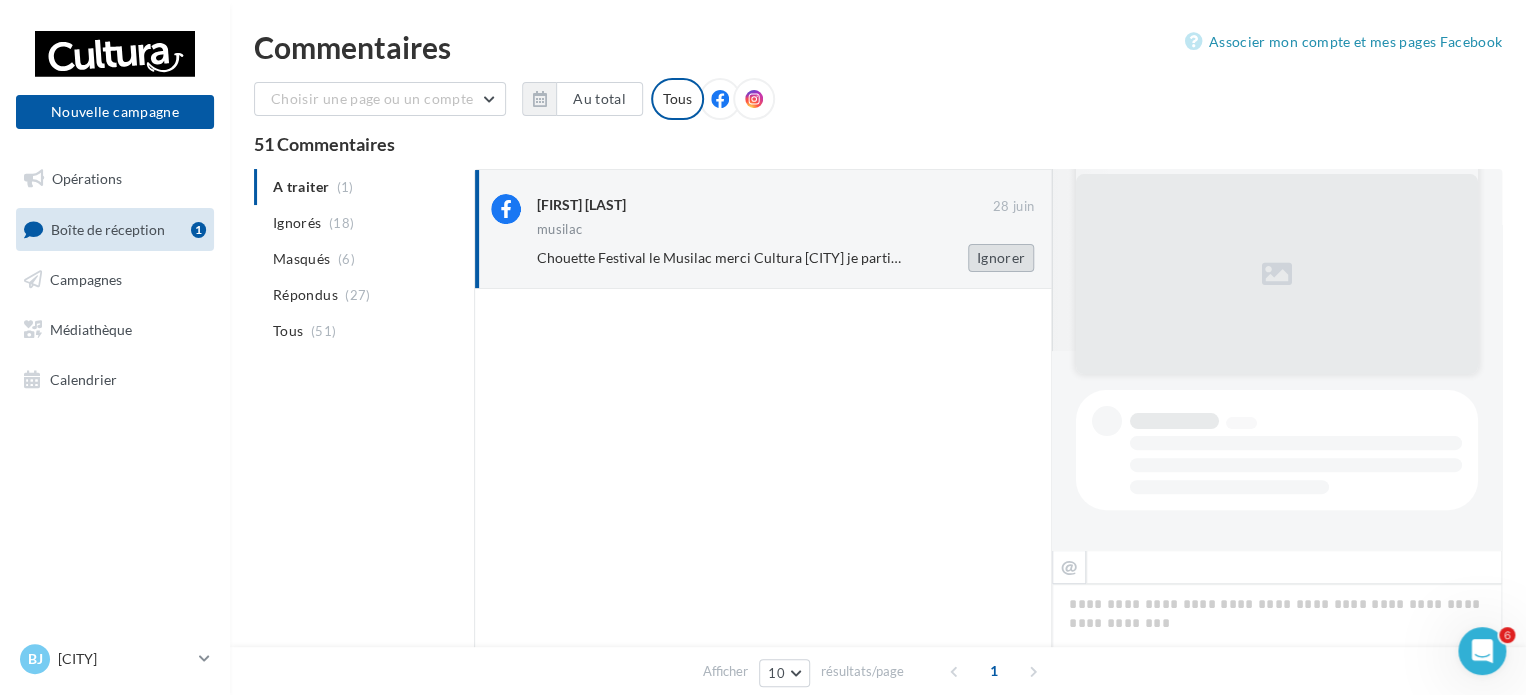 click on "Ignorer" at bounding box center (1001, 258) 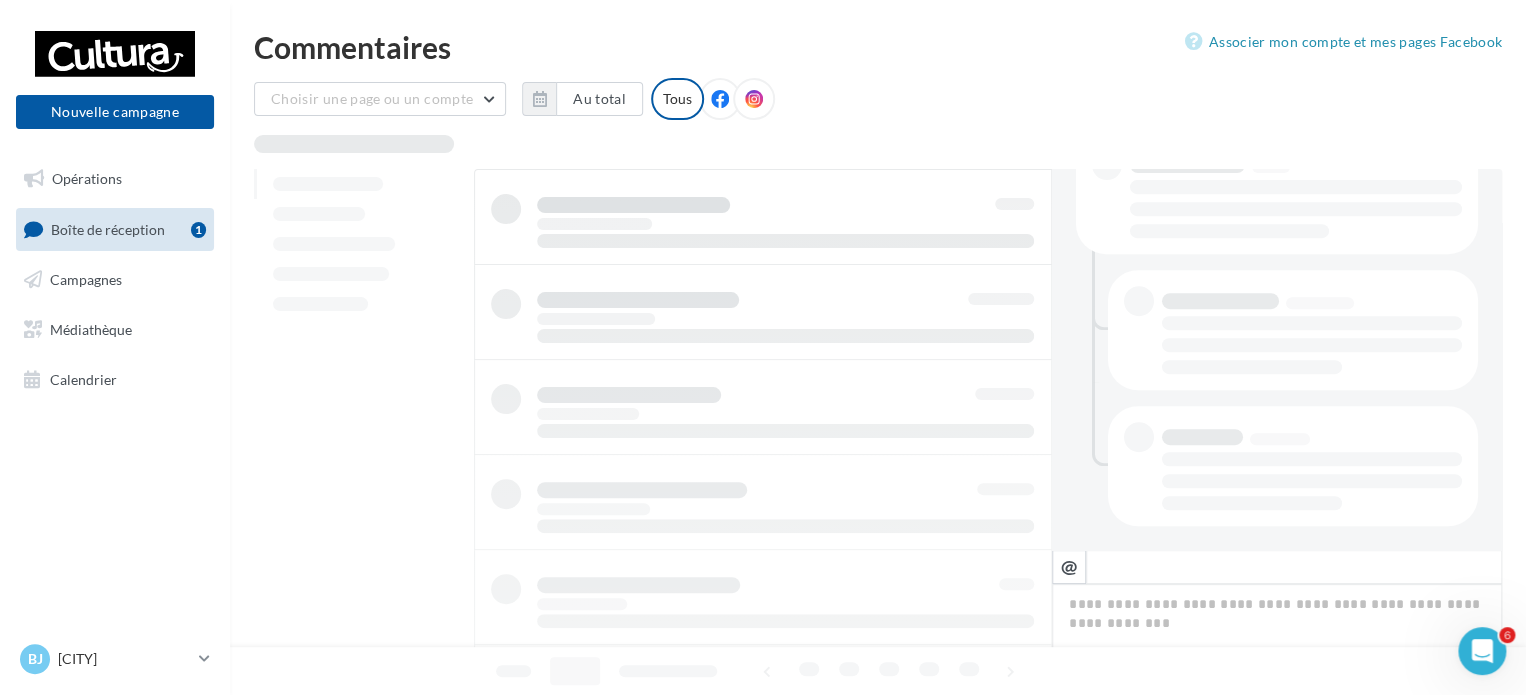 scroll, scrollTop: 454, scrollLeft: 0, axis: vertical 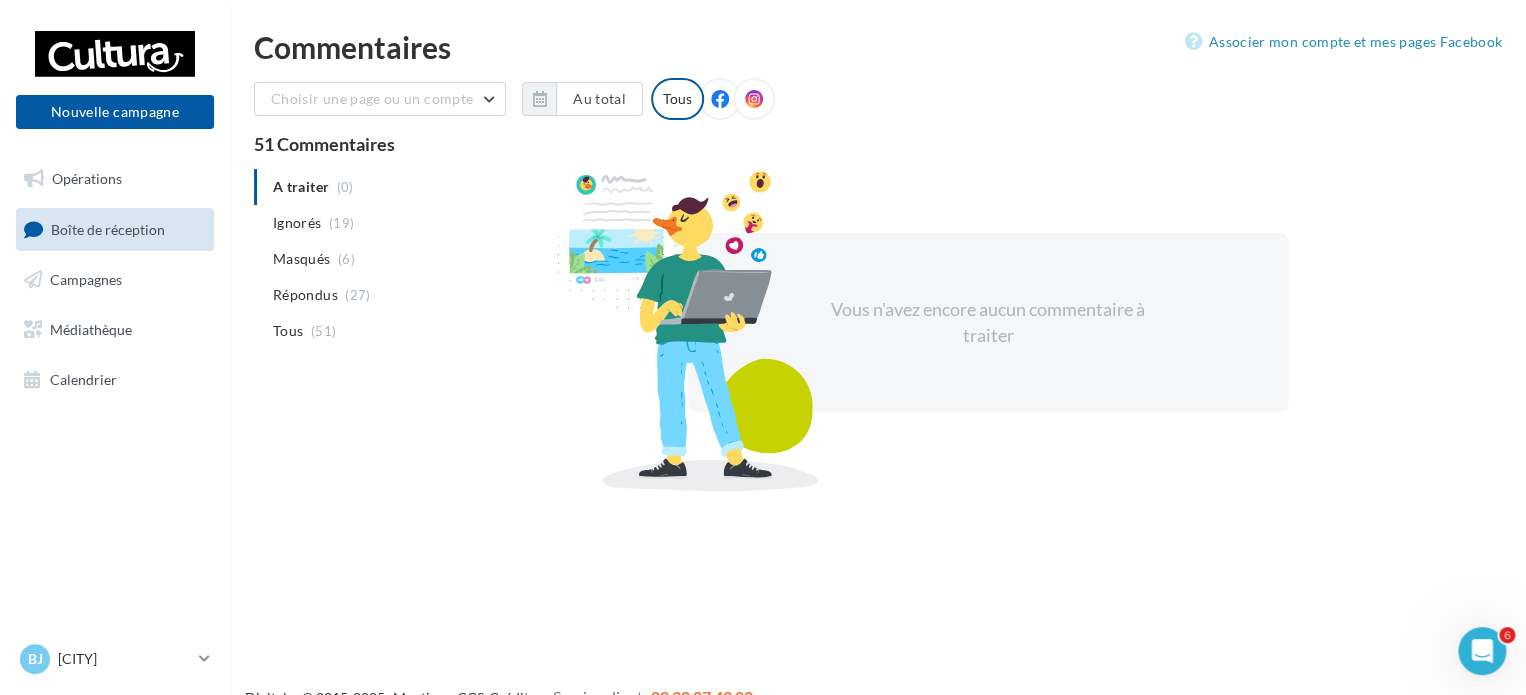 drag, startPoint x: 556, startPoint y: 275, endPoint x: 544, endPoint y: 274, distance: 12.0415945 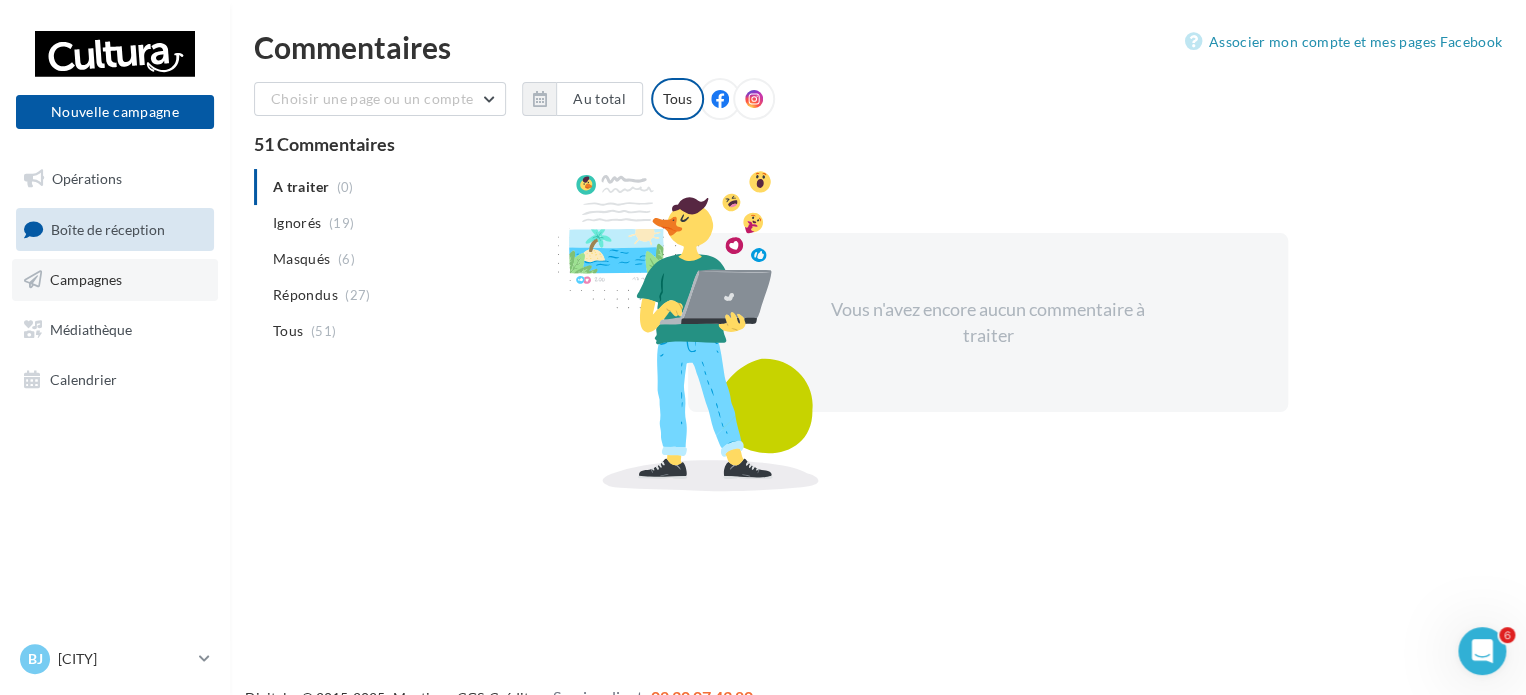click on "Campagnes" at bounding box center [115, 280] 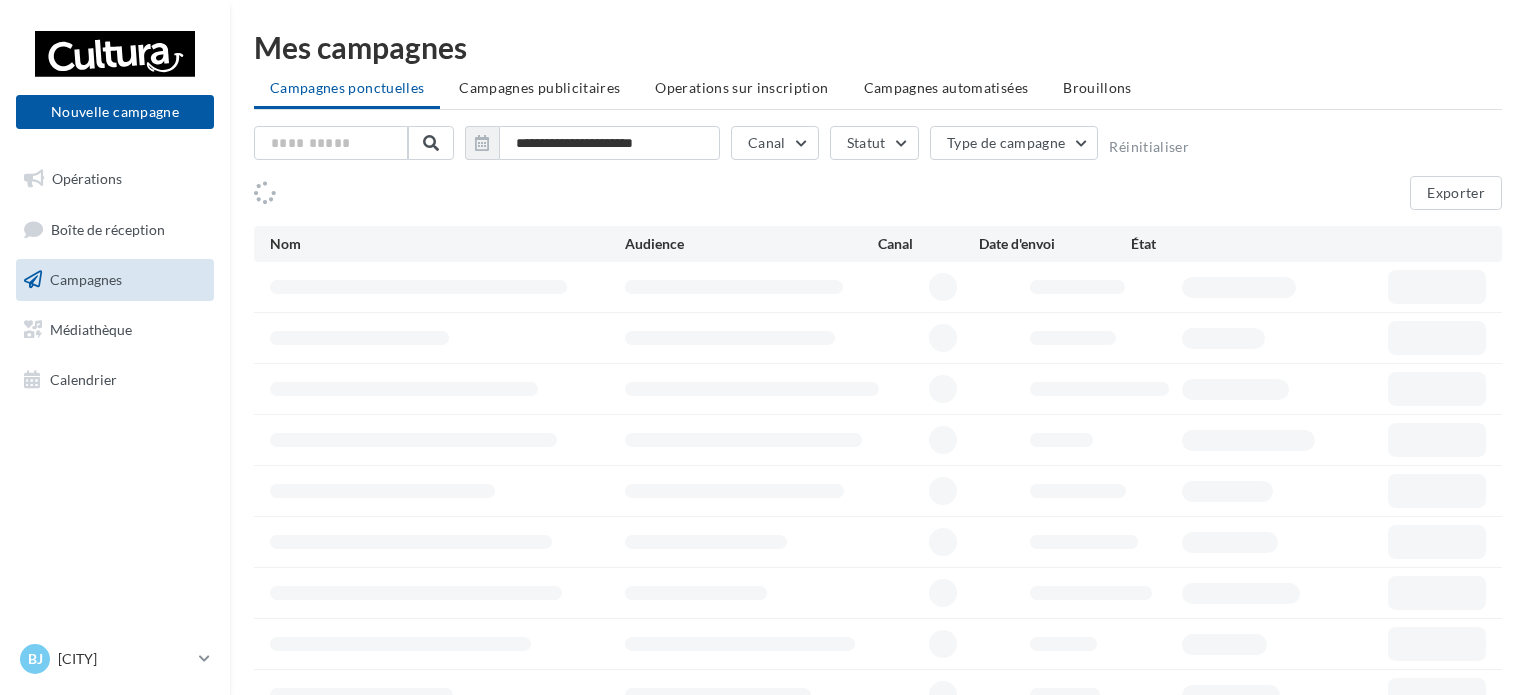 scroll, scrollTop: 0, scrollLeft: 0, axis: both 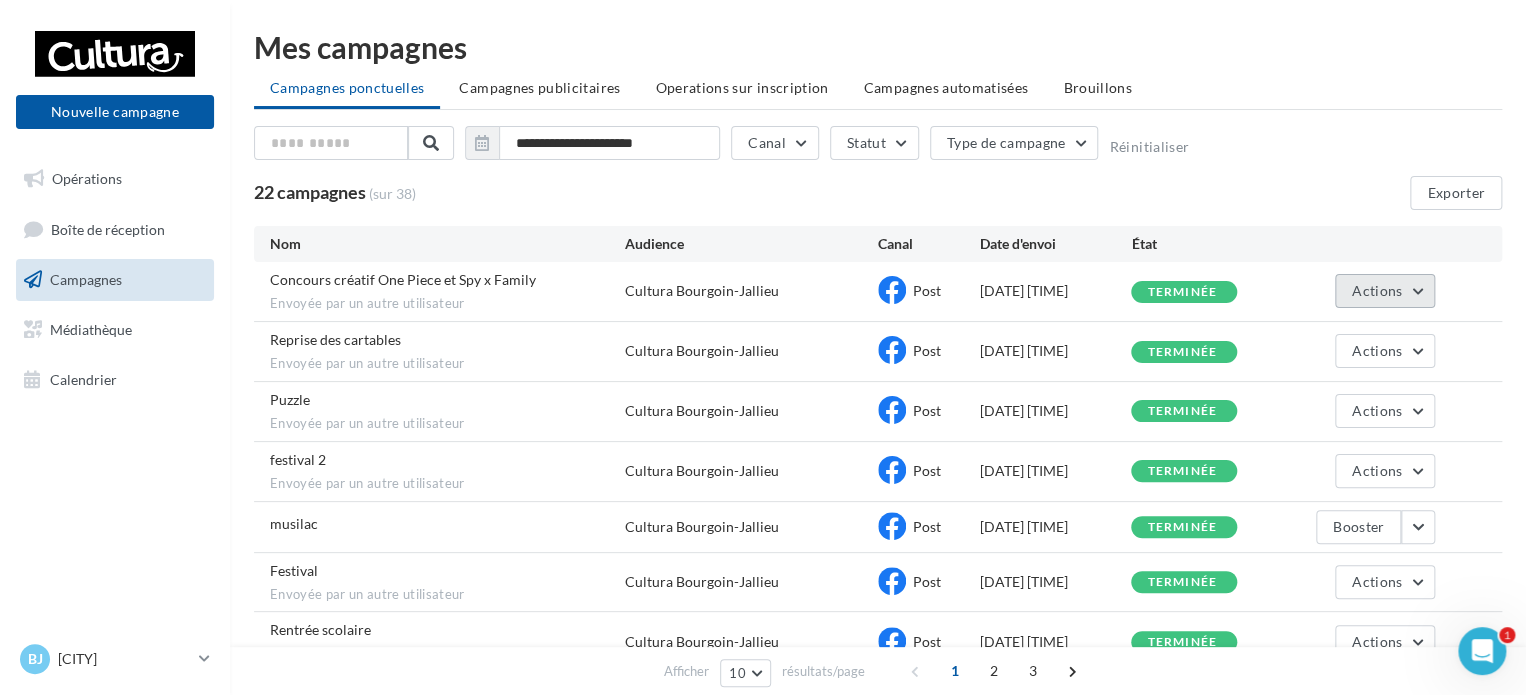 click on "Actions" at bounding box center (1385, 291) 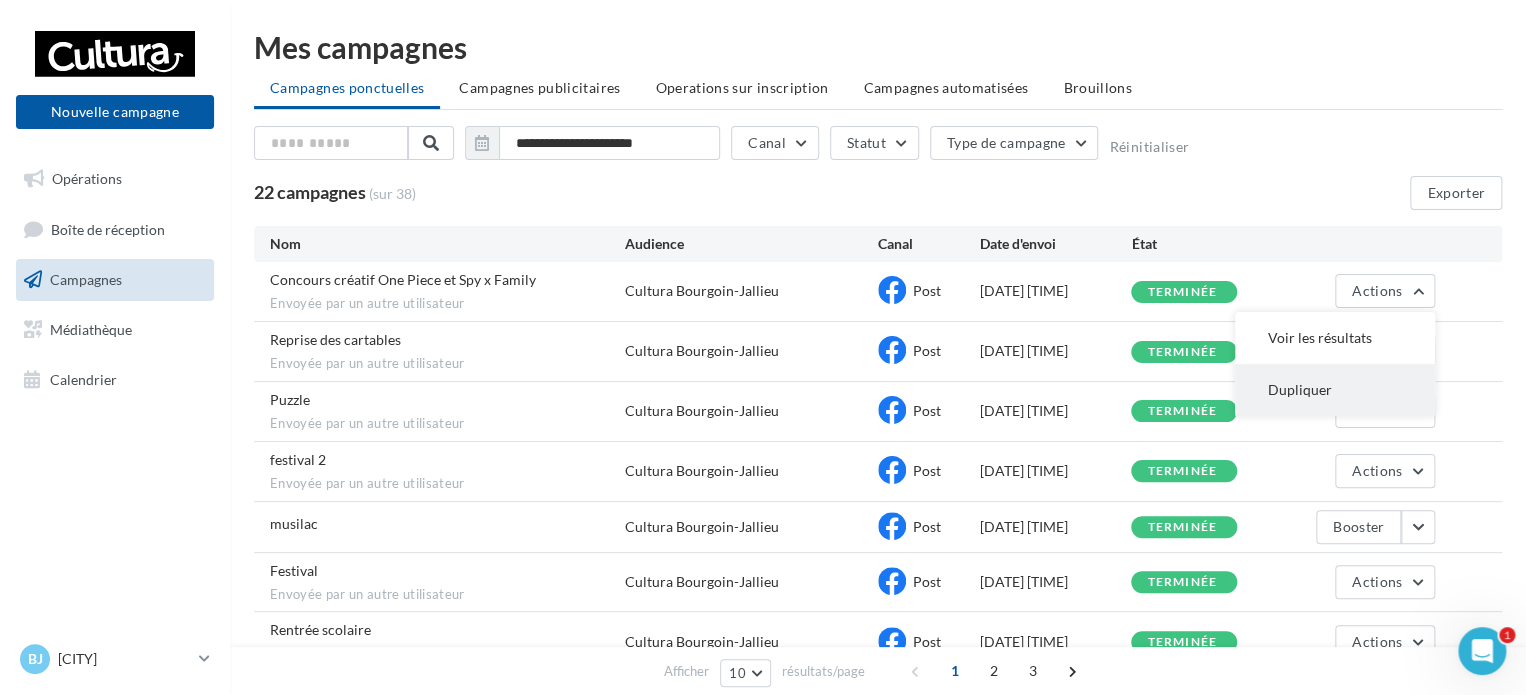 click on "Dupliquer" at bounding box center (1335, 390) 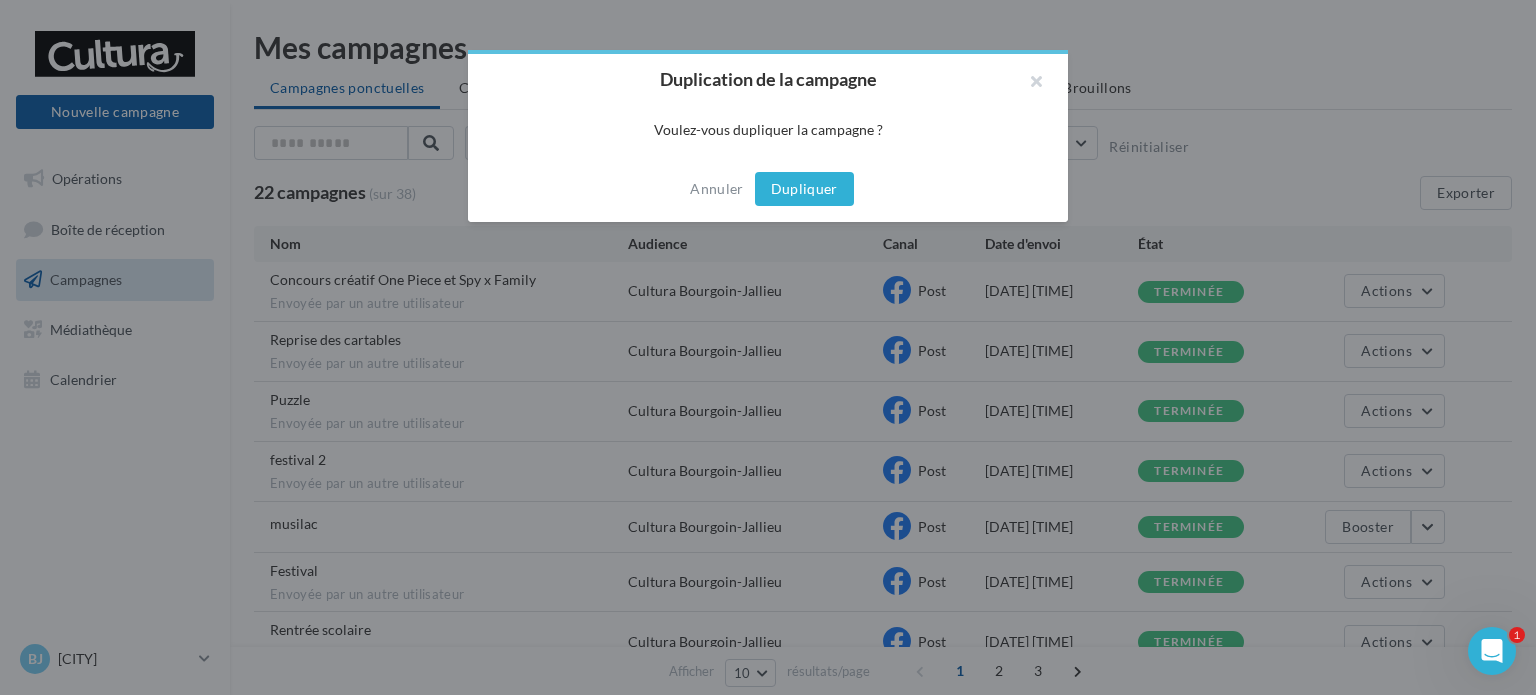 click on "Dupliquer" at bounding box center (804, 189) 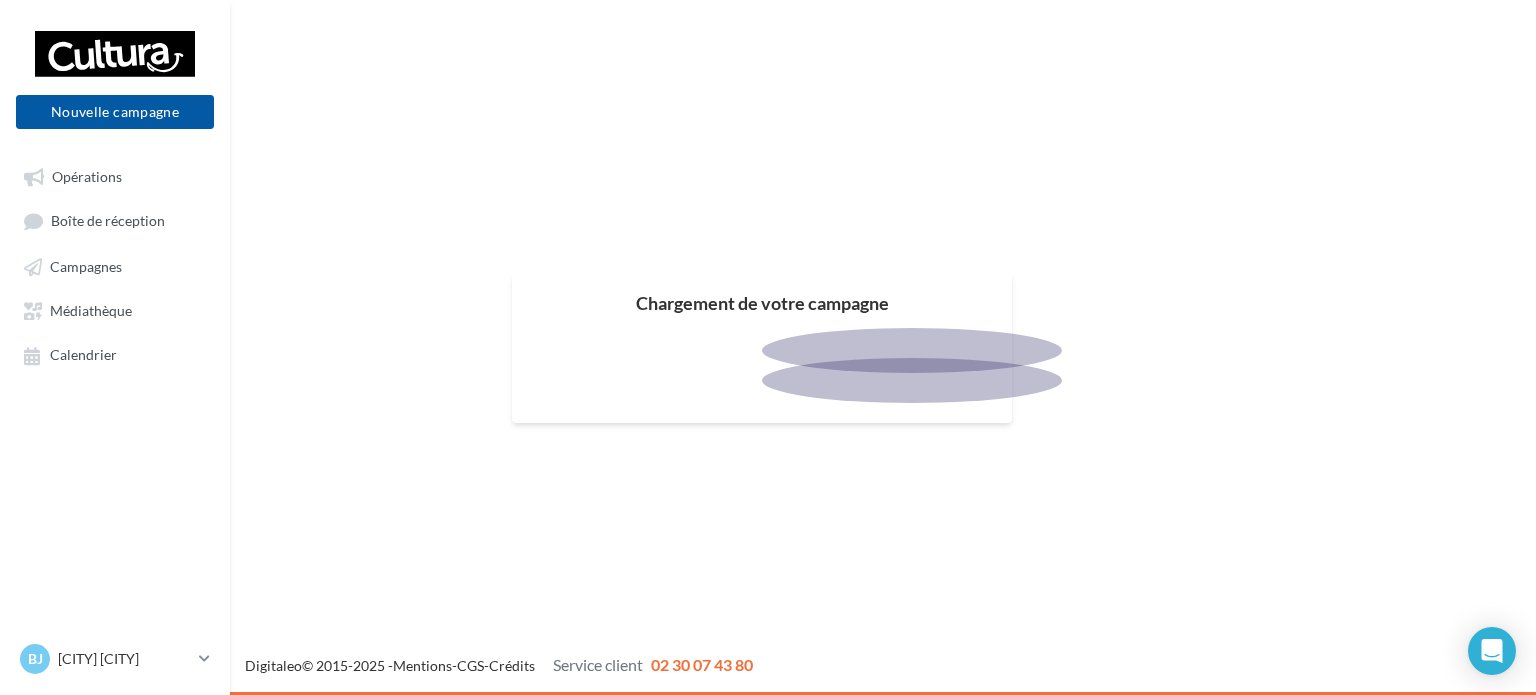 scroll, scrollTop: 0, scrollLeft: 0, axis: both 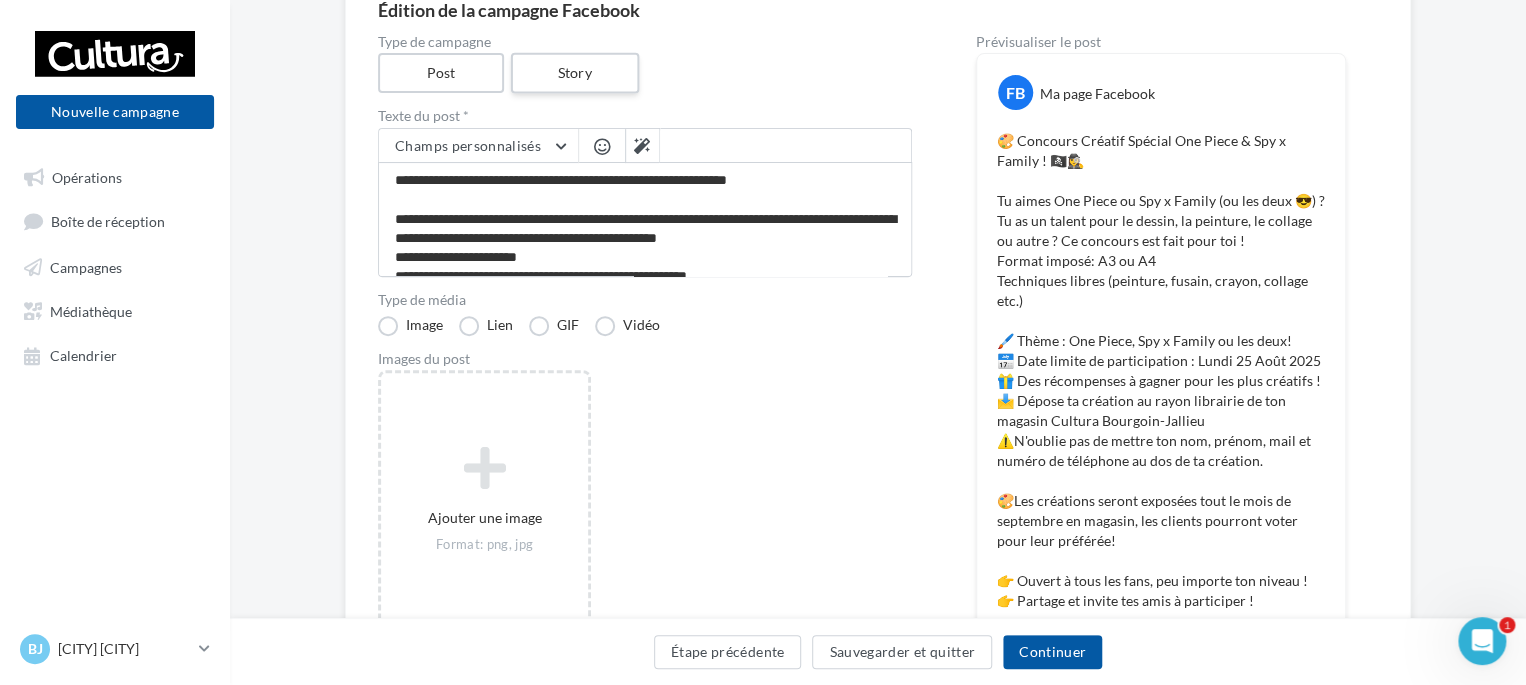 click on "Story" at bounding box center [574, 73] 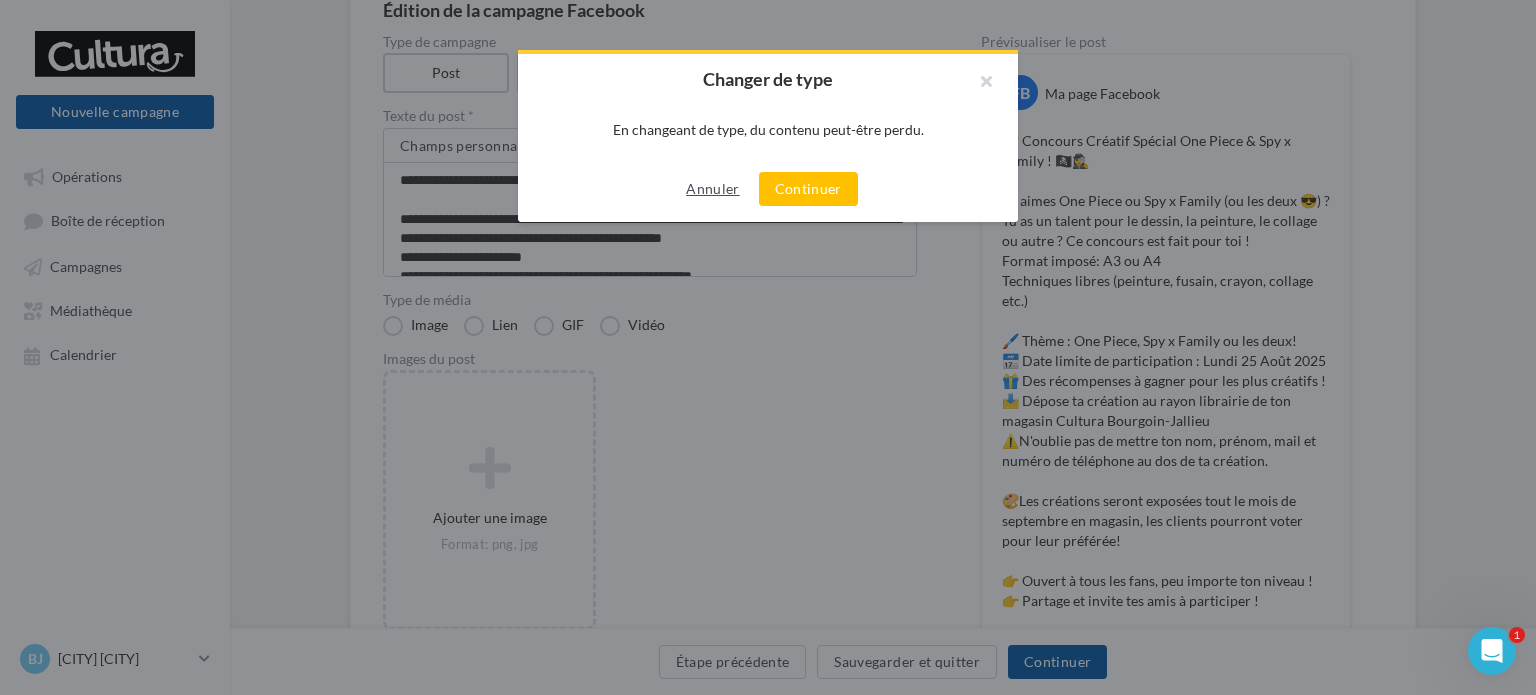 click on "Annuler" at bounding box center (712, 189) 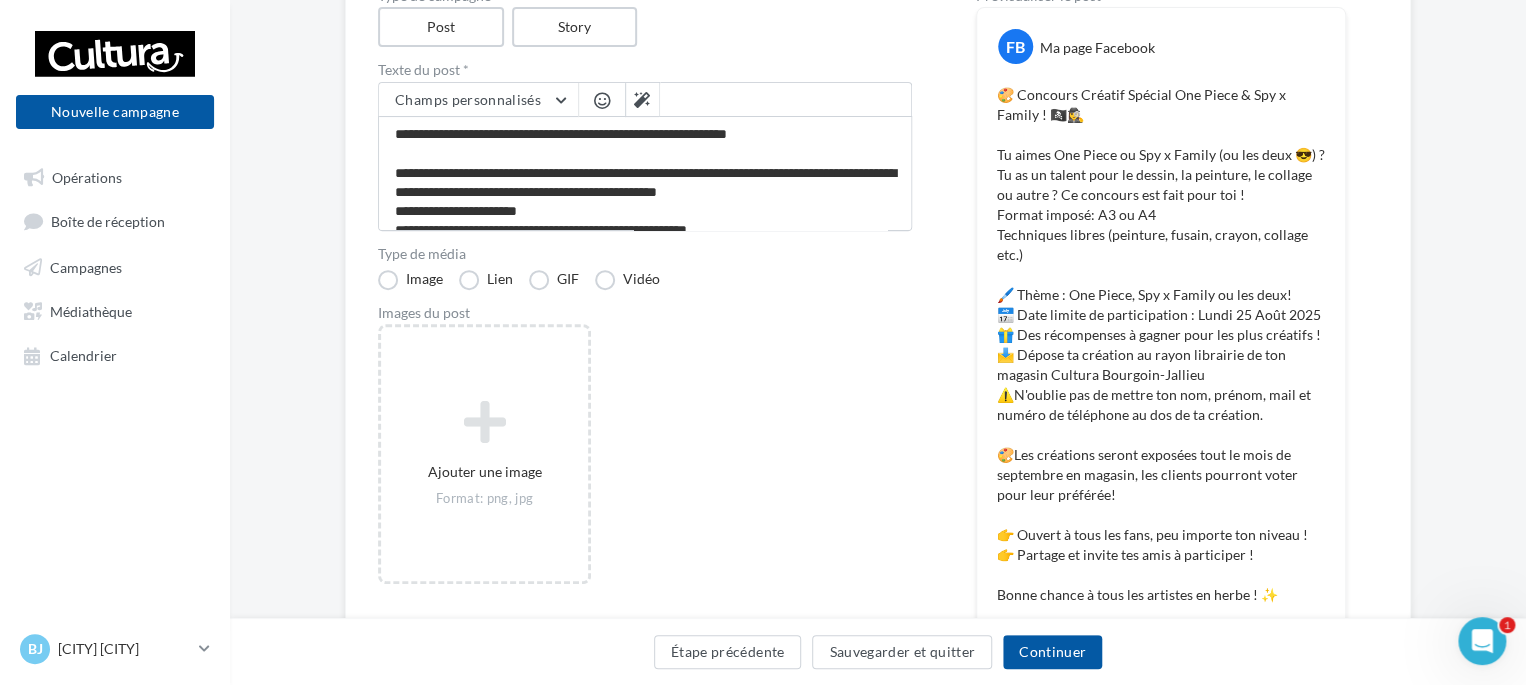 scroll, scrollTop: 200, scrollLeft: 0, axis: vertical 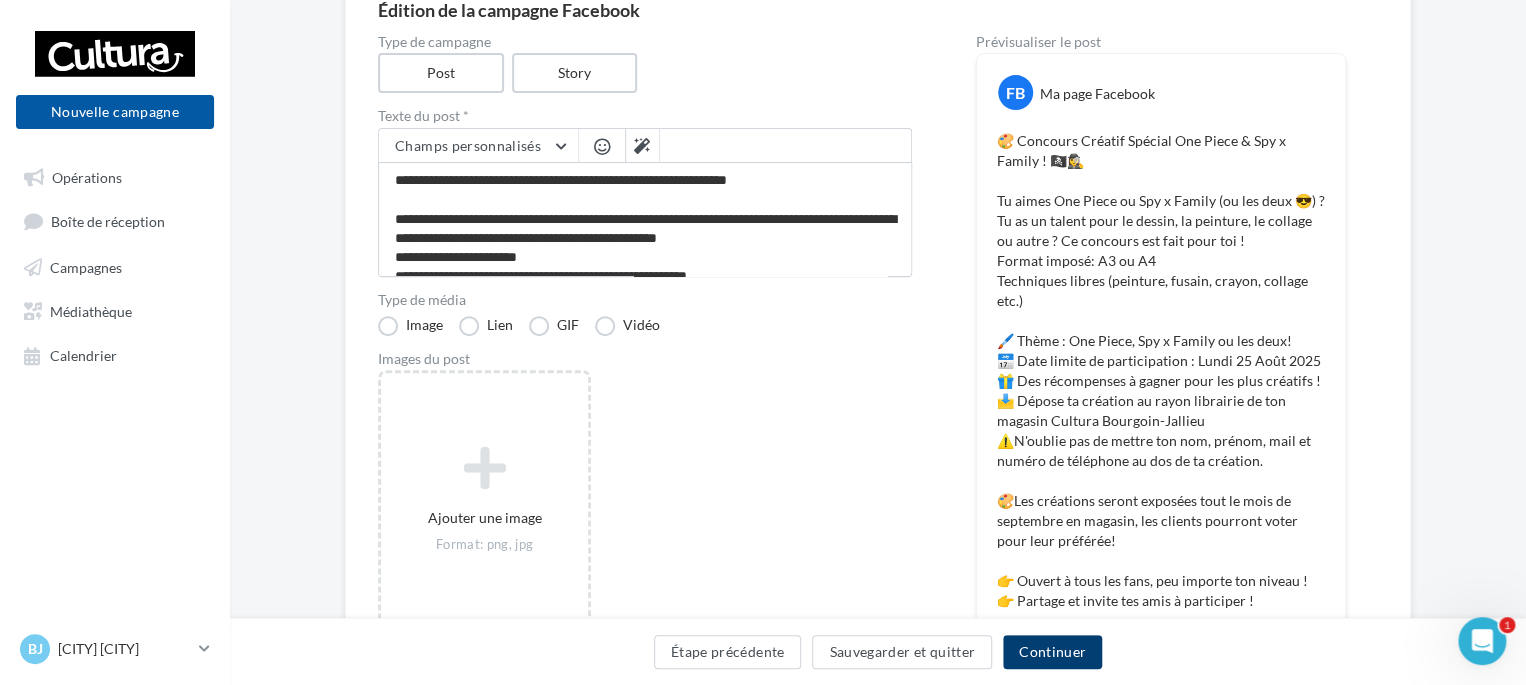 click on "Continuer" at bounding box center (1052, 652) 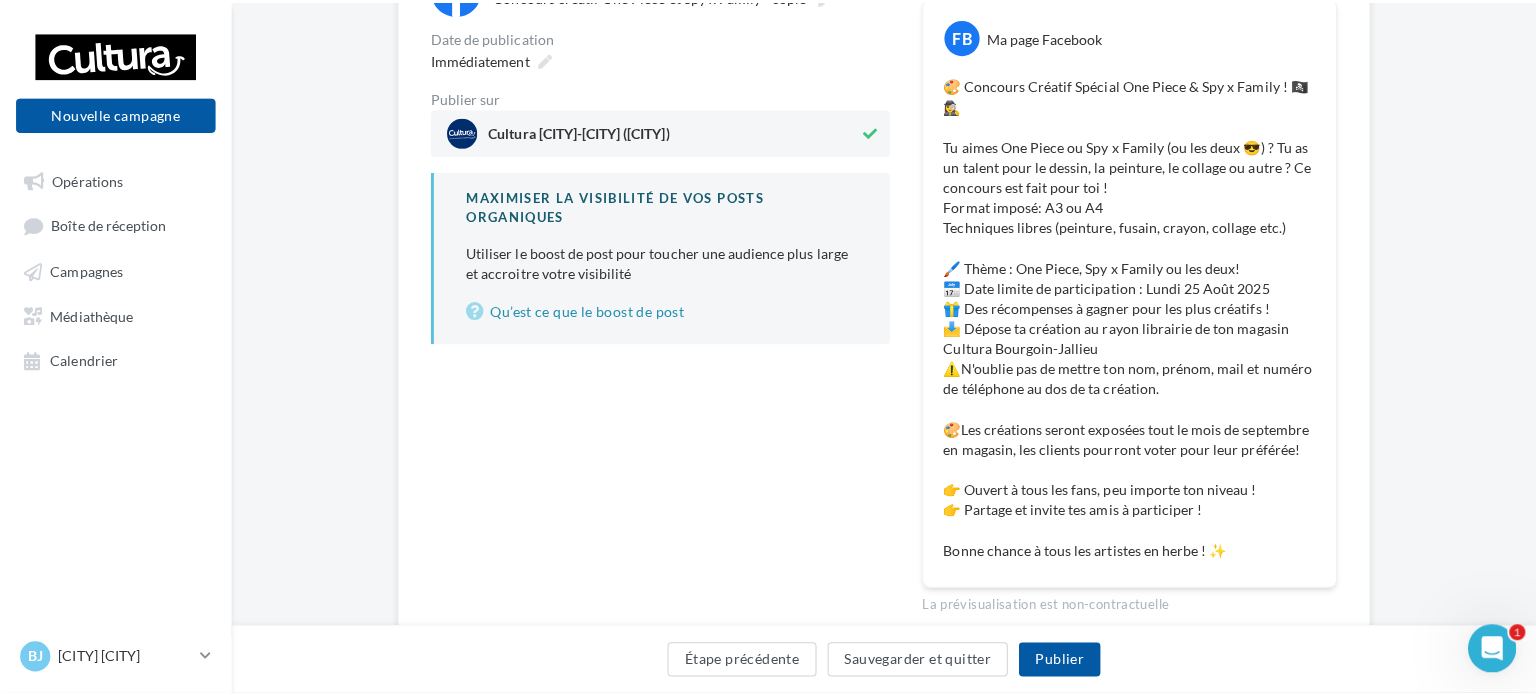 scroll, scrollTop: 275, scrollLeft: 0, axis: vertical 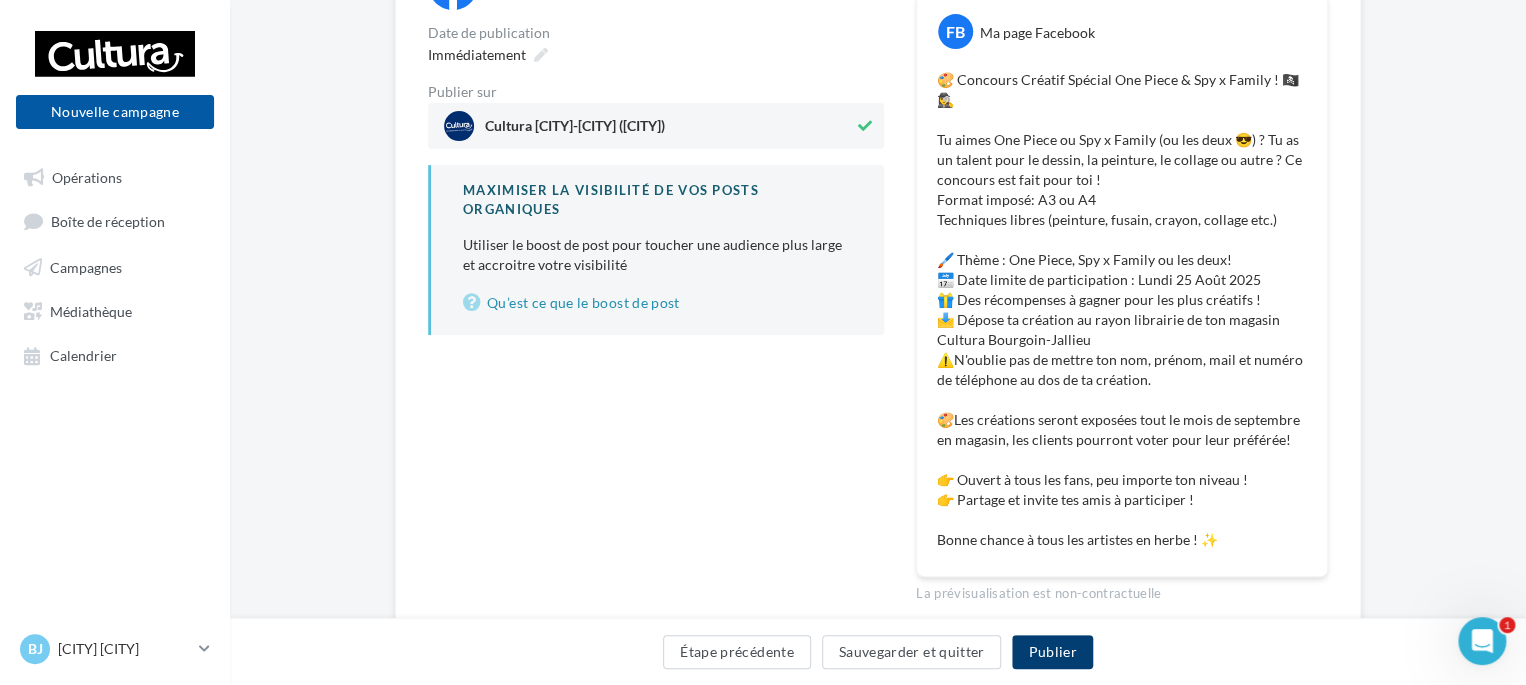 click on "Publier" at bounding box center [1052, 652] 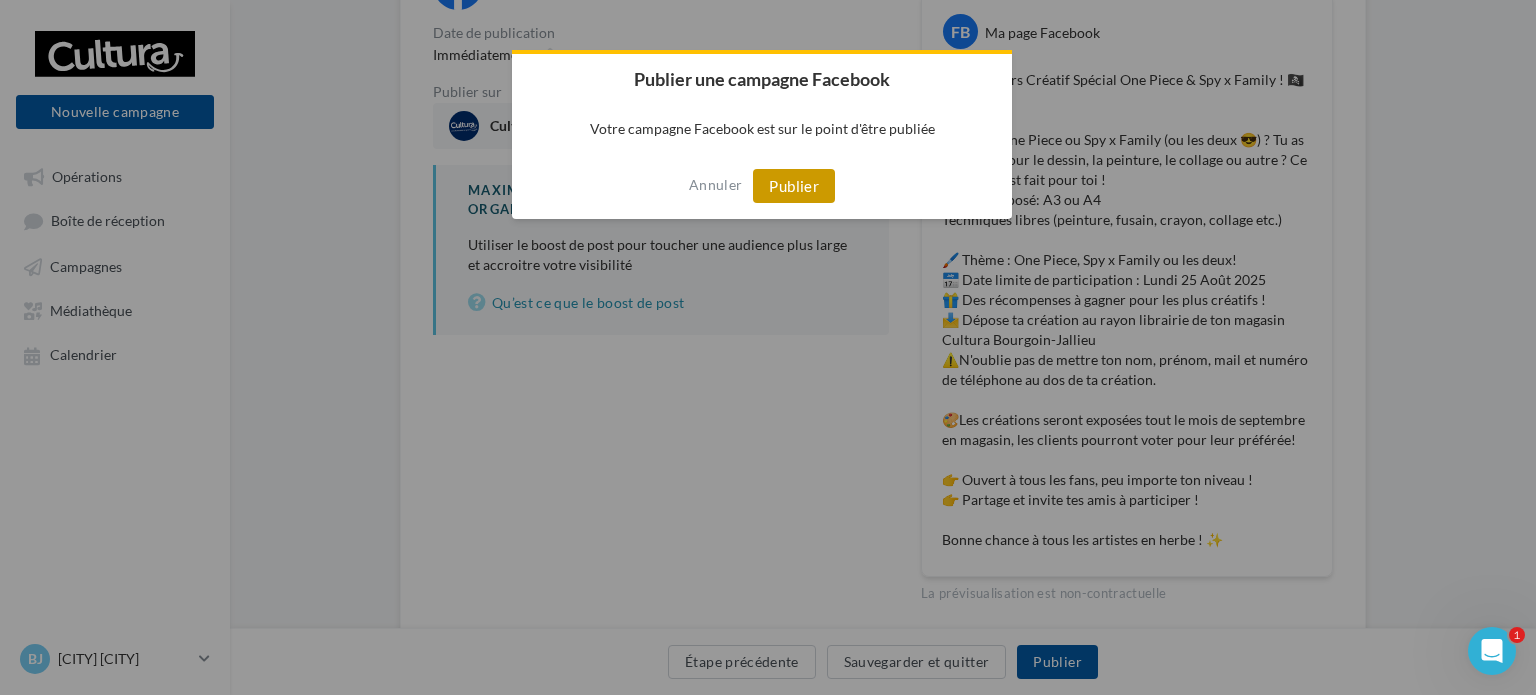 click on "Publier" at bounding box center (794, 186) 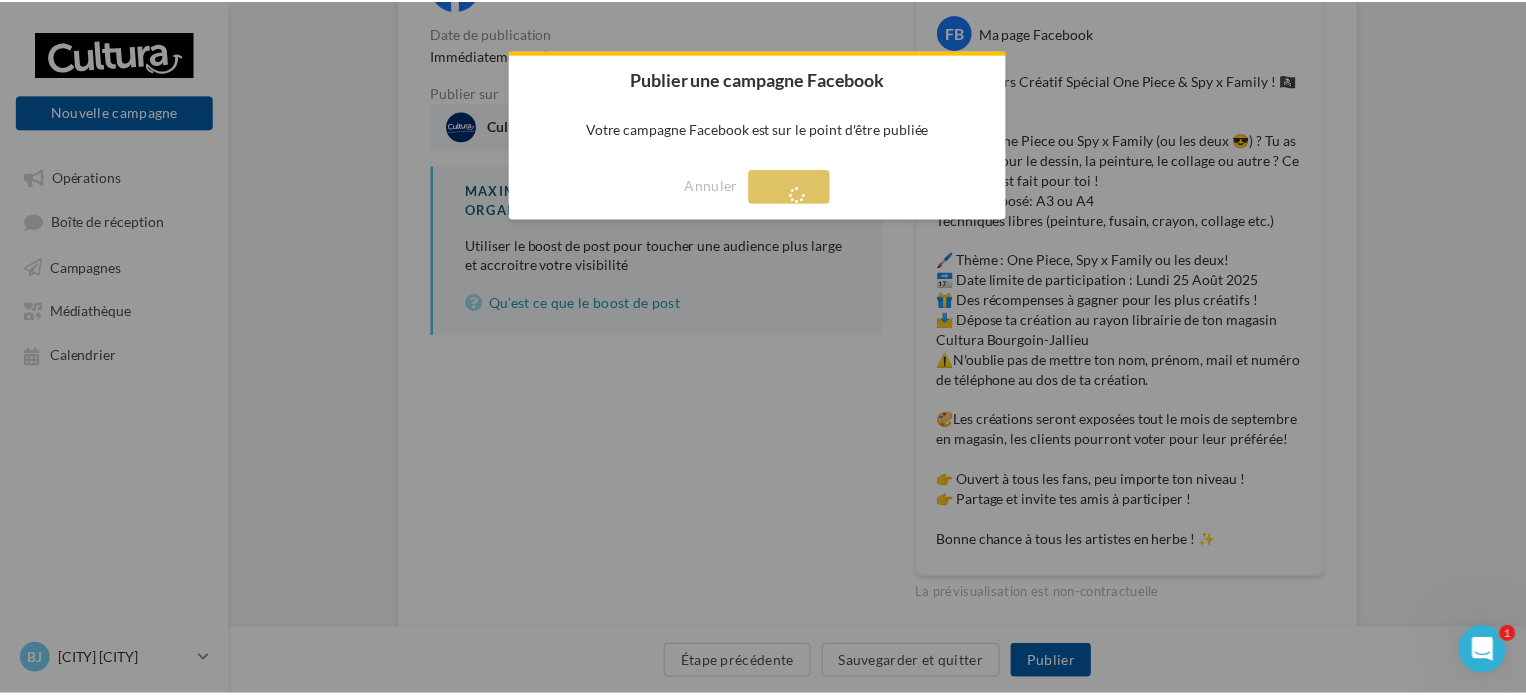 scroll, scrollTop: 32, scrollLeft: 0, axis: vertical 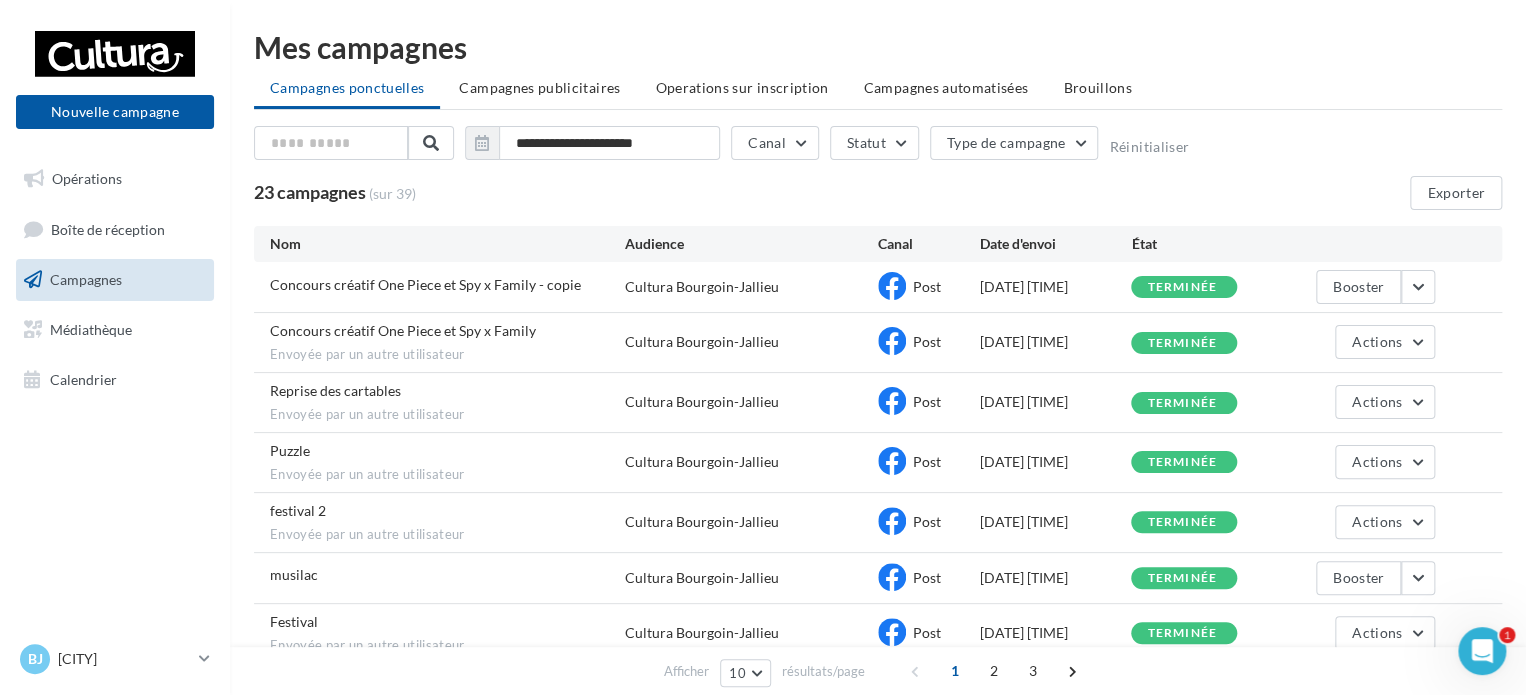 click on "**********" at bounding box center [878, 168] 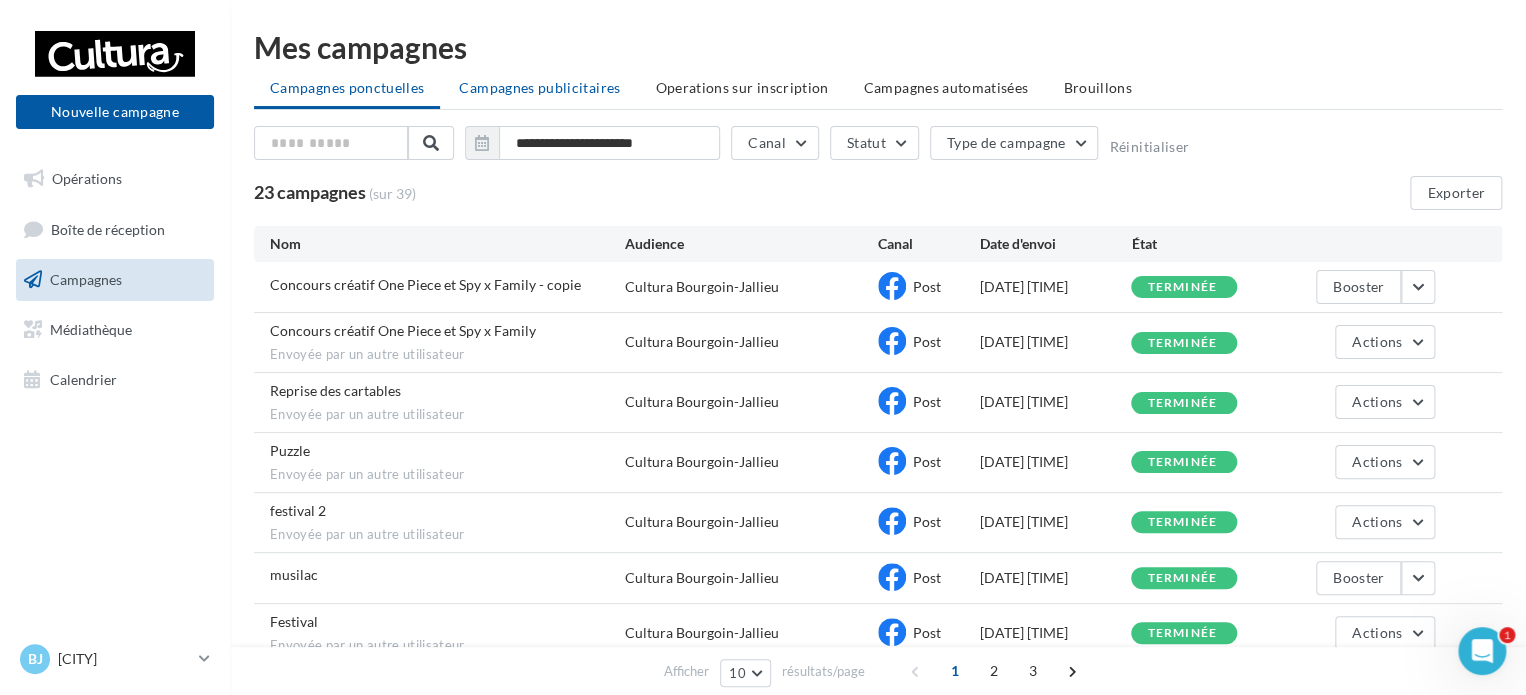 click on "Campagnes publicitaires" at bounding box center [539, 87] 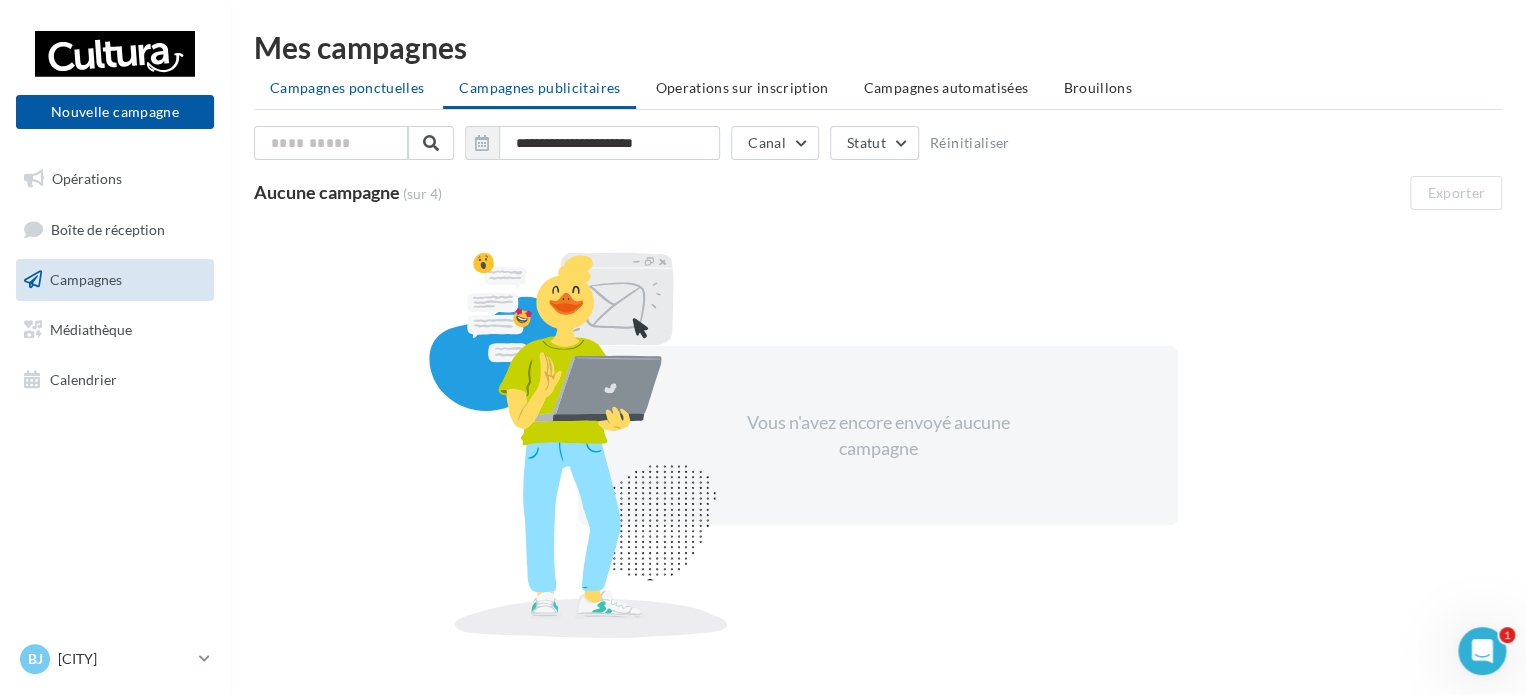 click on "Campagnes ponctuelles" at bounding box center (347, 87) 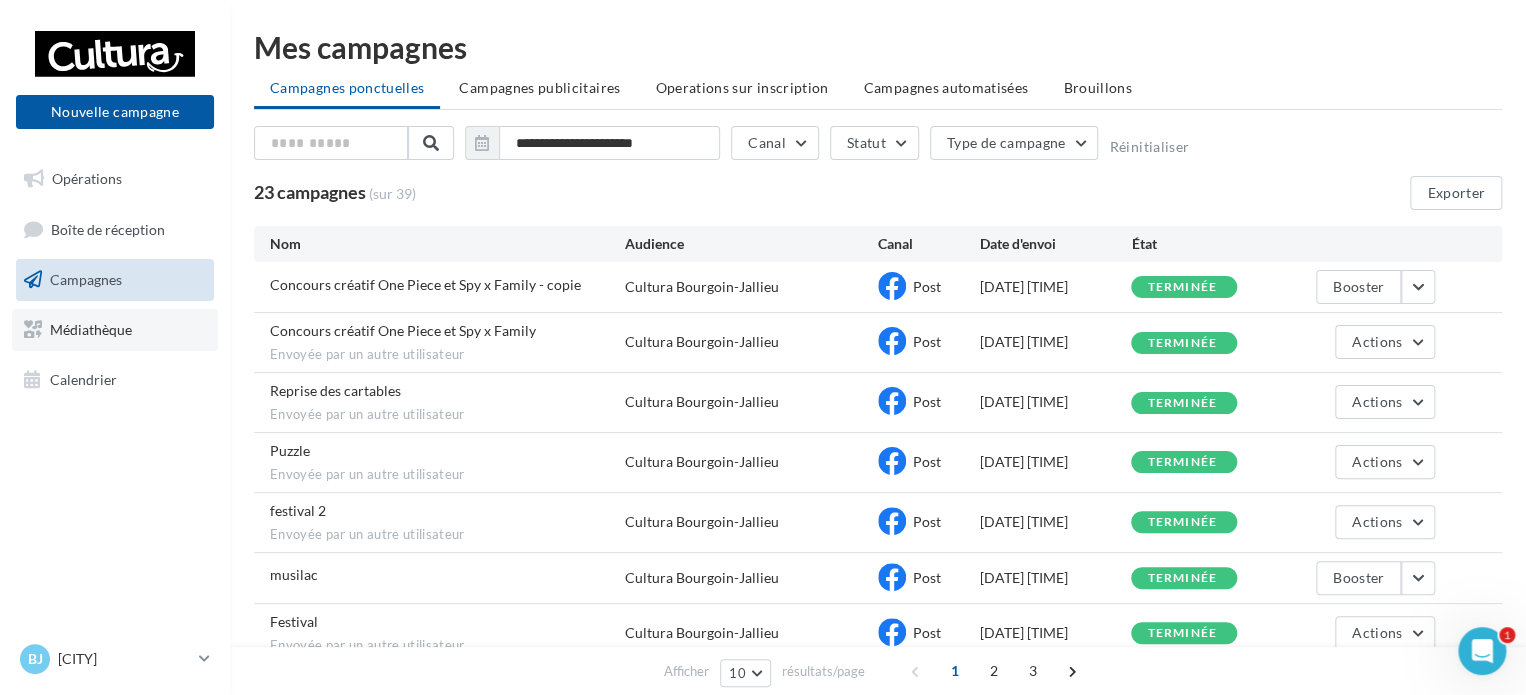 click on "Médiathèque" at bounding box center (91, 329) 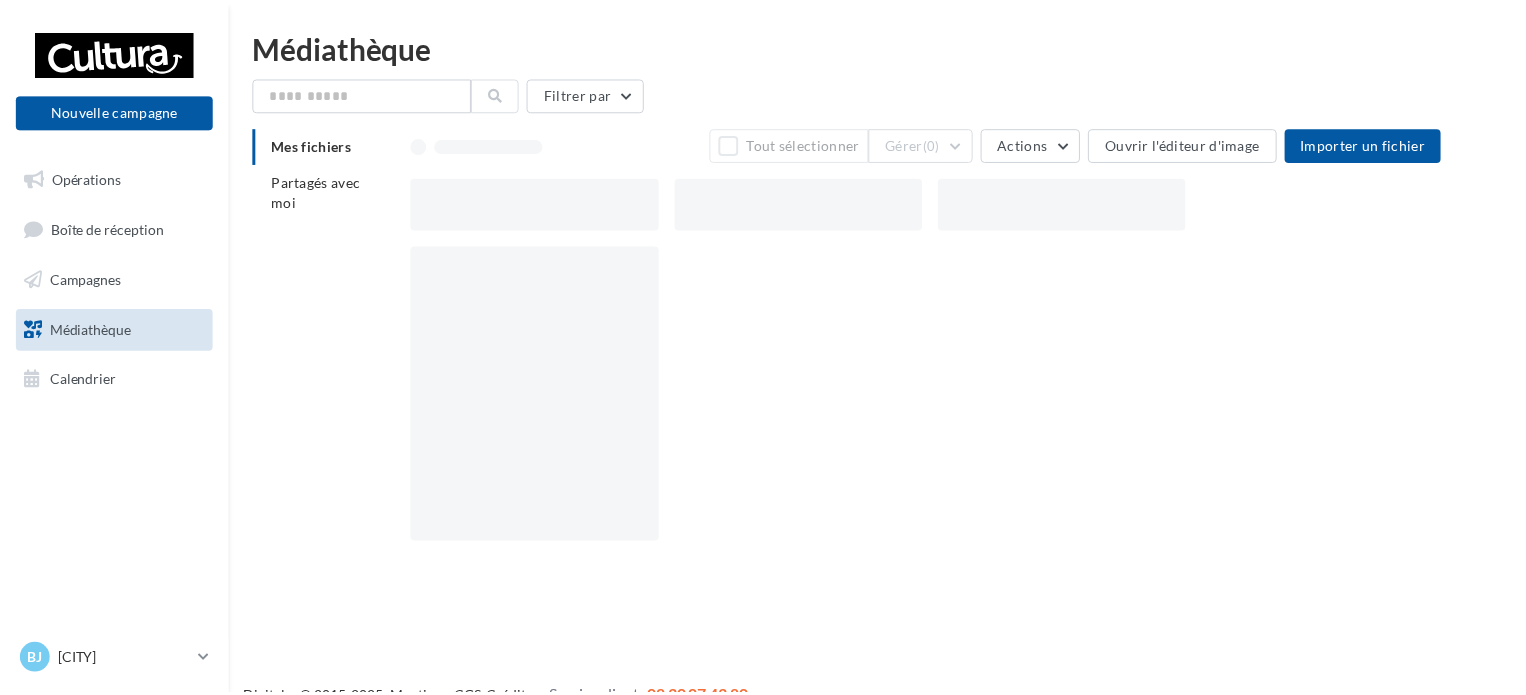 scroll, scrollTop: 0, scrollLeft: 0, axis: both 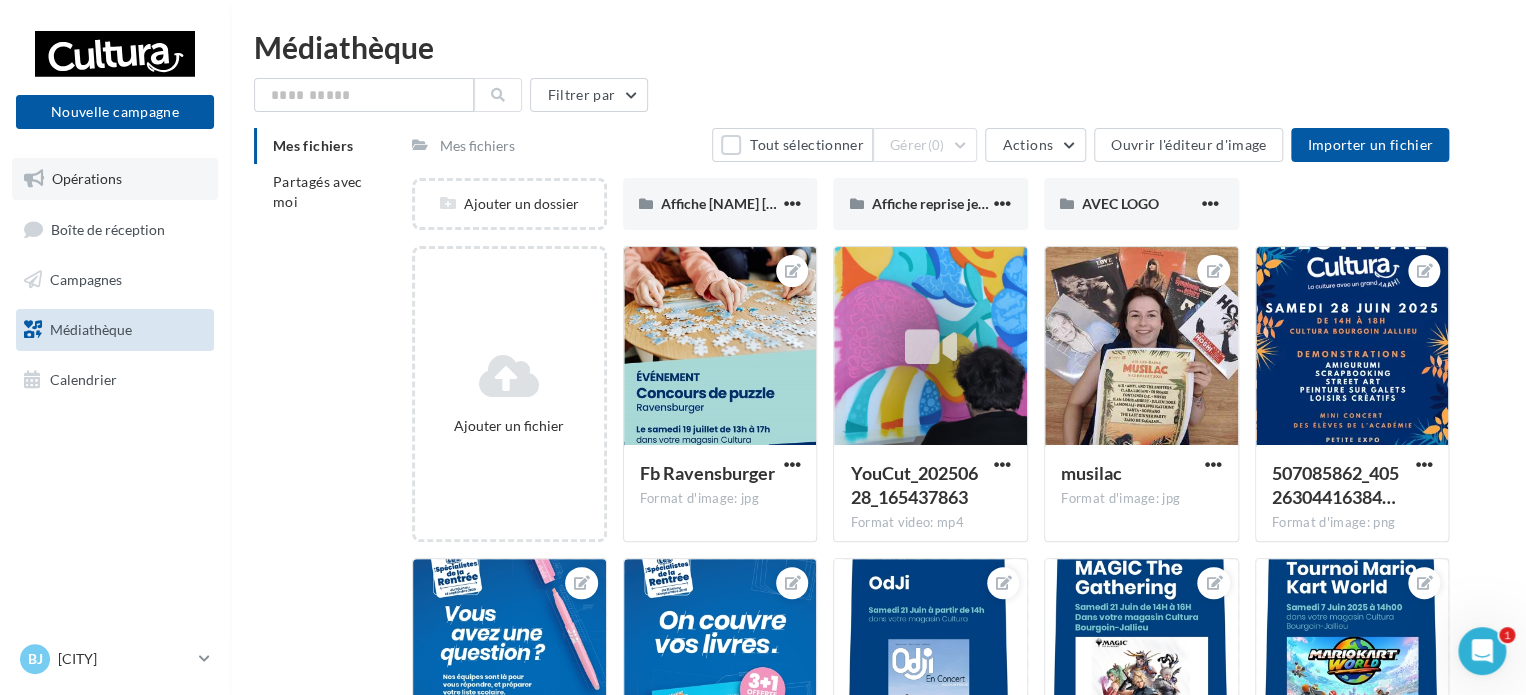 click on "Opérations" at bounding box center [87, 178] 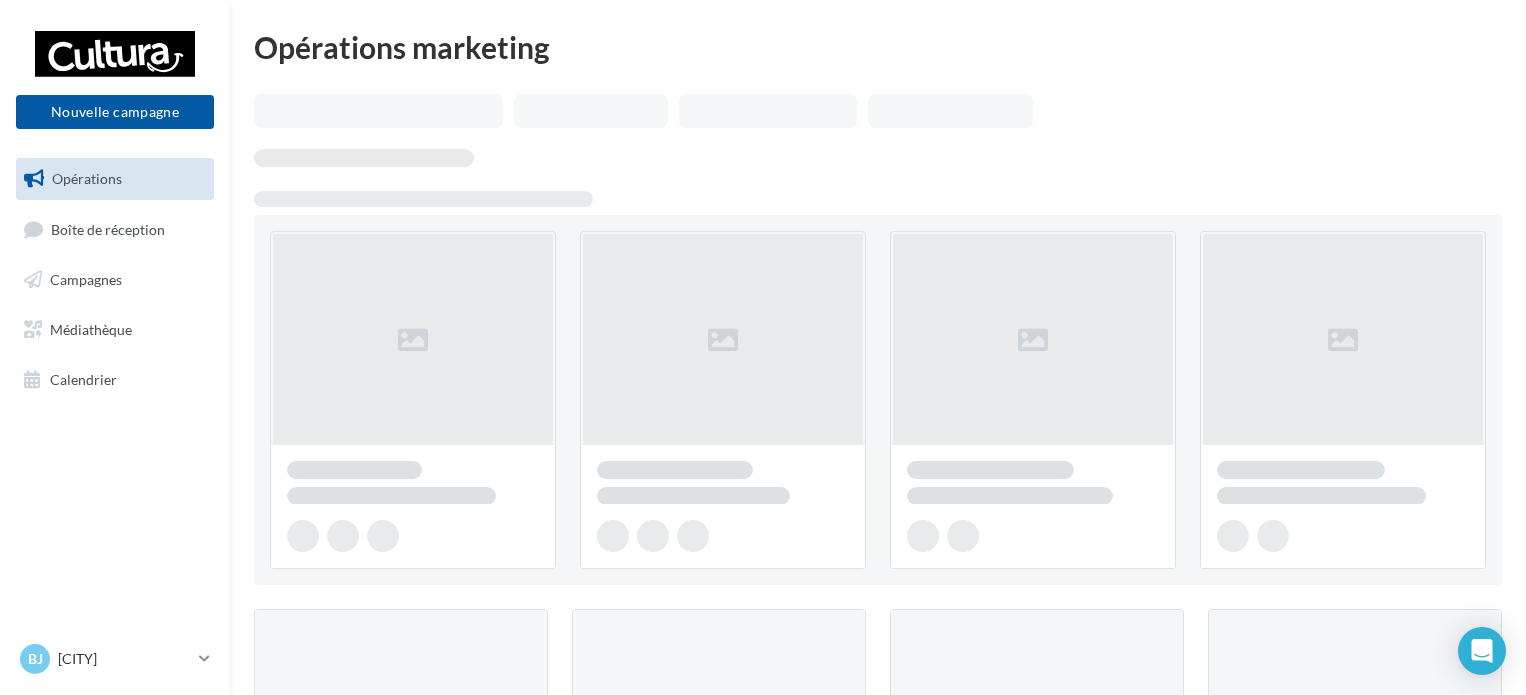 scroll, scrollTop: 0, scrollLeft: 0, axis: both 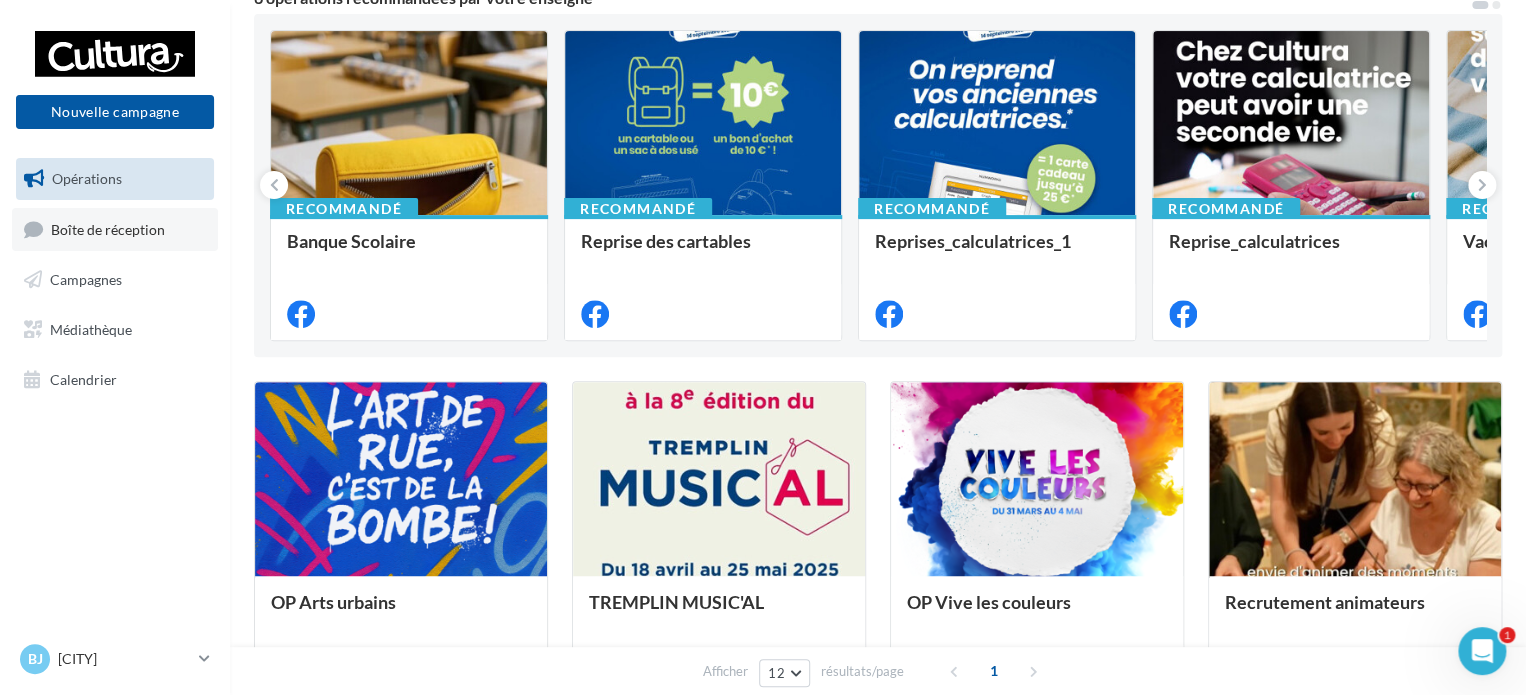 click on "Boîte de réception" at bounding box center [108, 228] 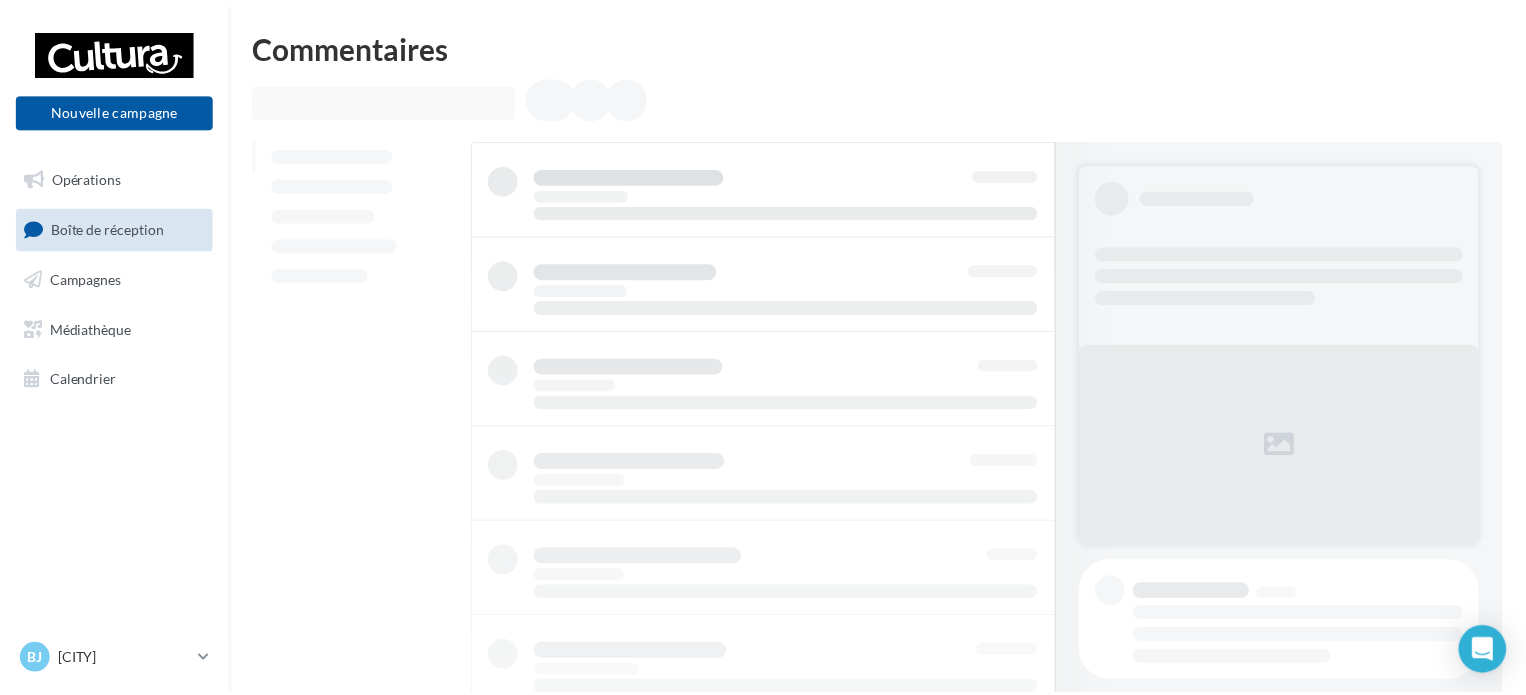 scroll, scrollTop: 0, scrollLeft: 0, axis: both 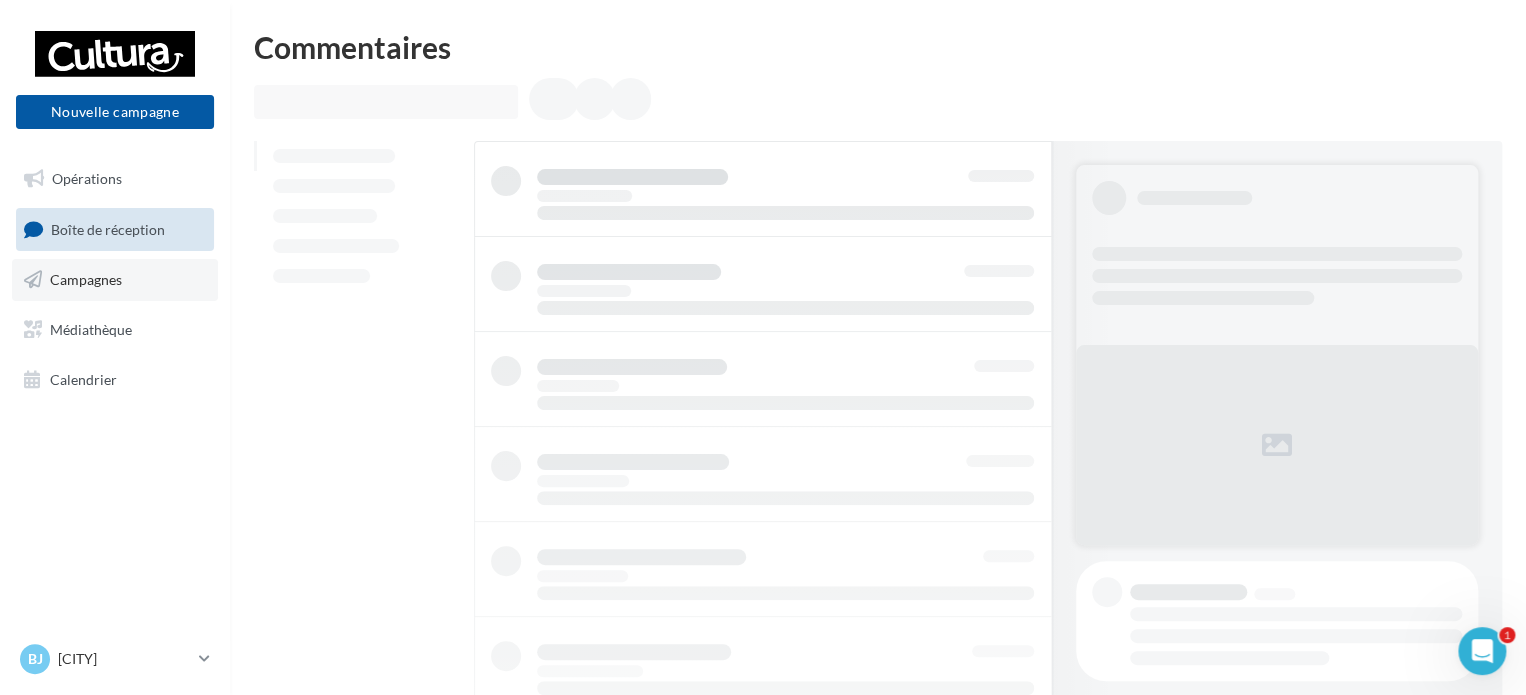 click on "Campagnes" at bounding box center (86, 279) 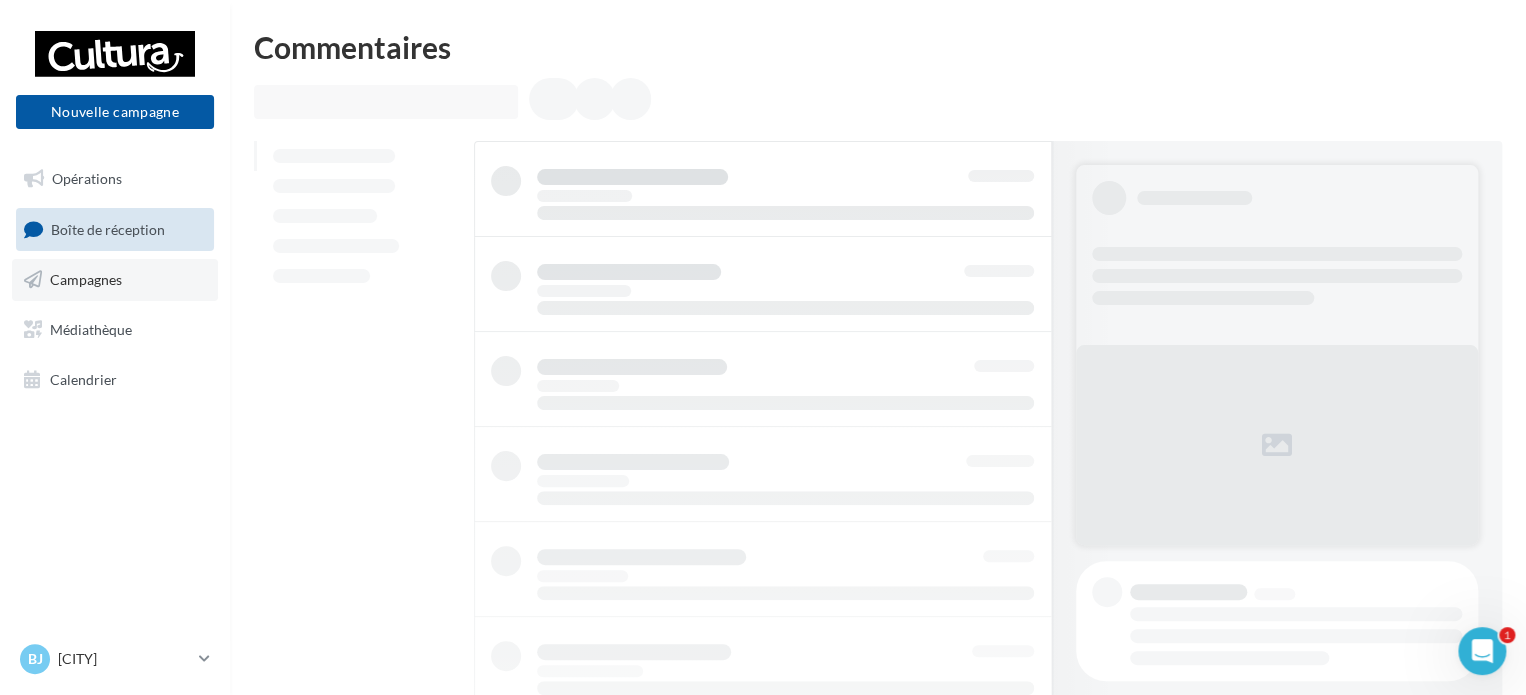 scroll, scrollTop: 0, scrollLeft: 0, axis: both 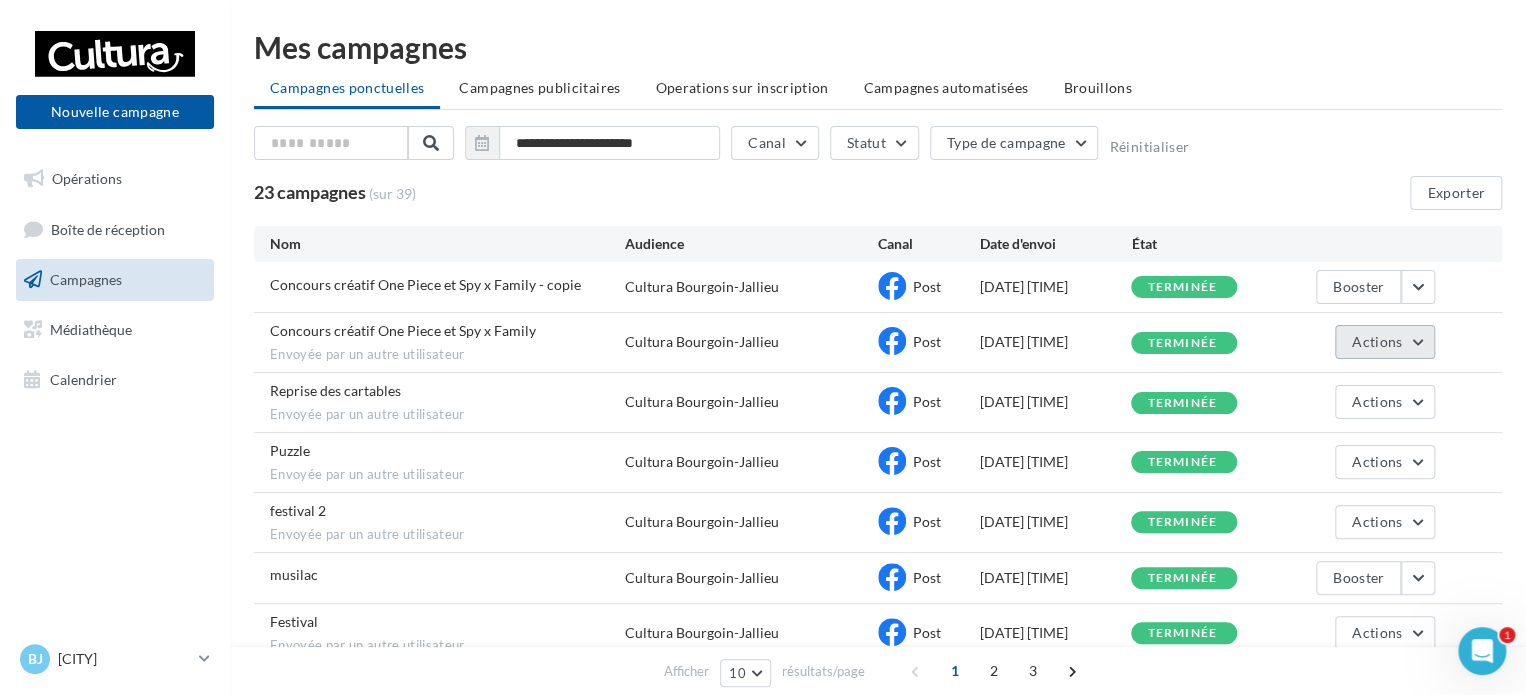 click on "Actions" at bounding box center [1385, 342] 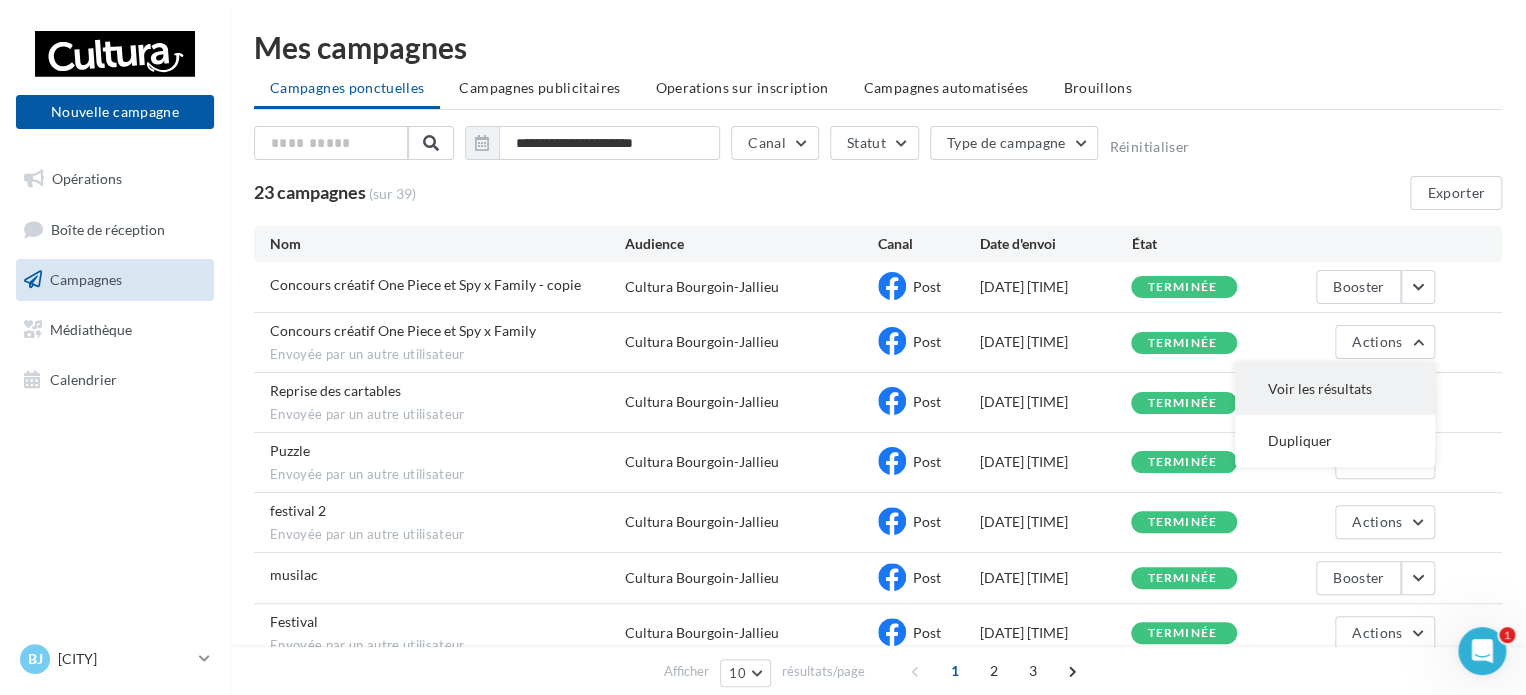 click on "Voir les résultats" at bounding box center (1335, 389) 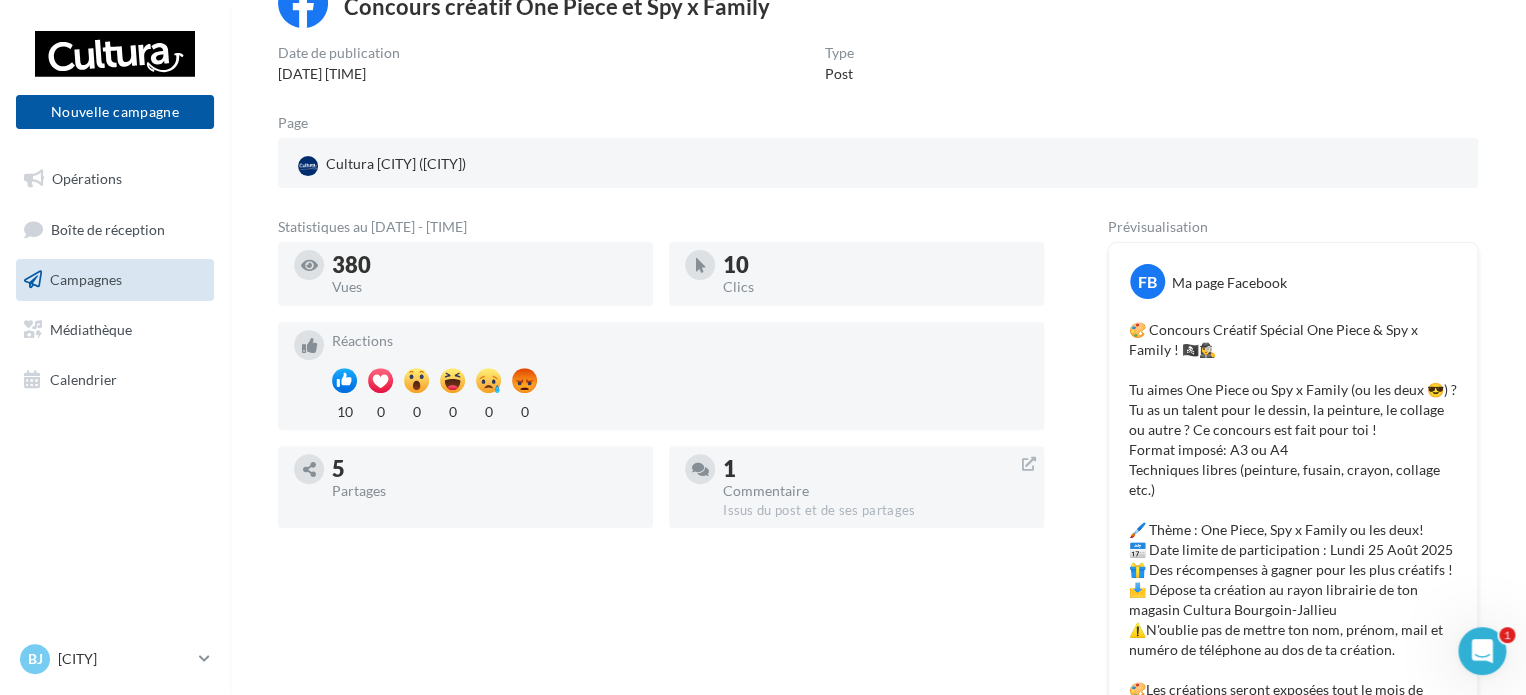 scroll, scrollTop: 200, scrollLeft: 0, axis: vertical 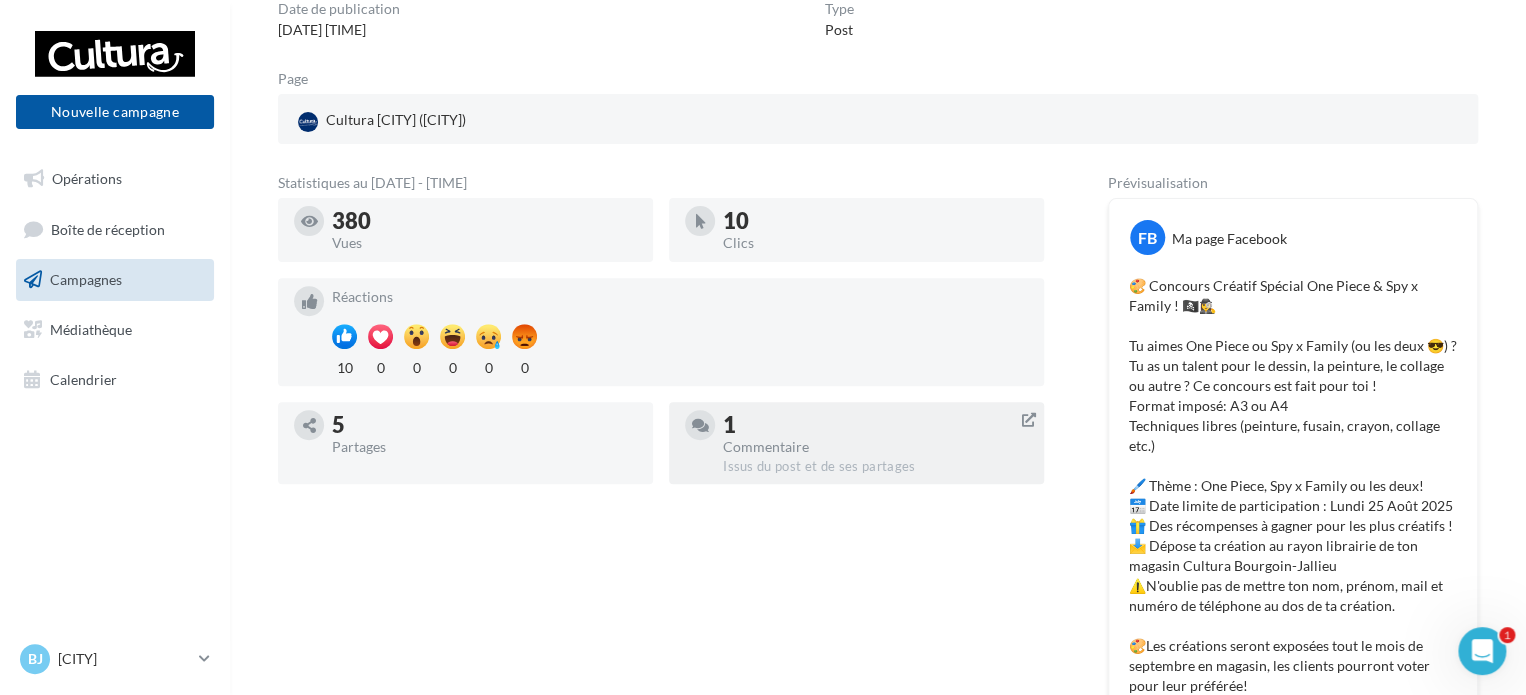 click on "1" at bounding box center (875, 425) 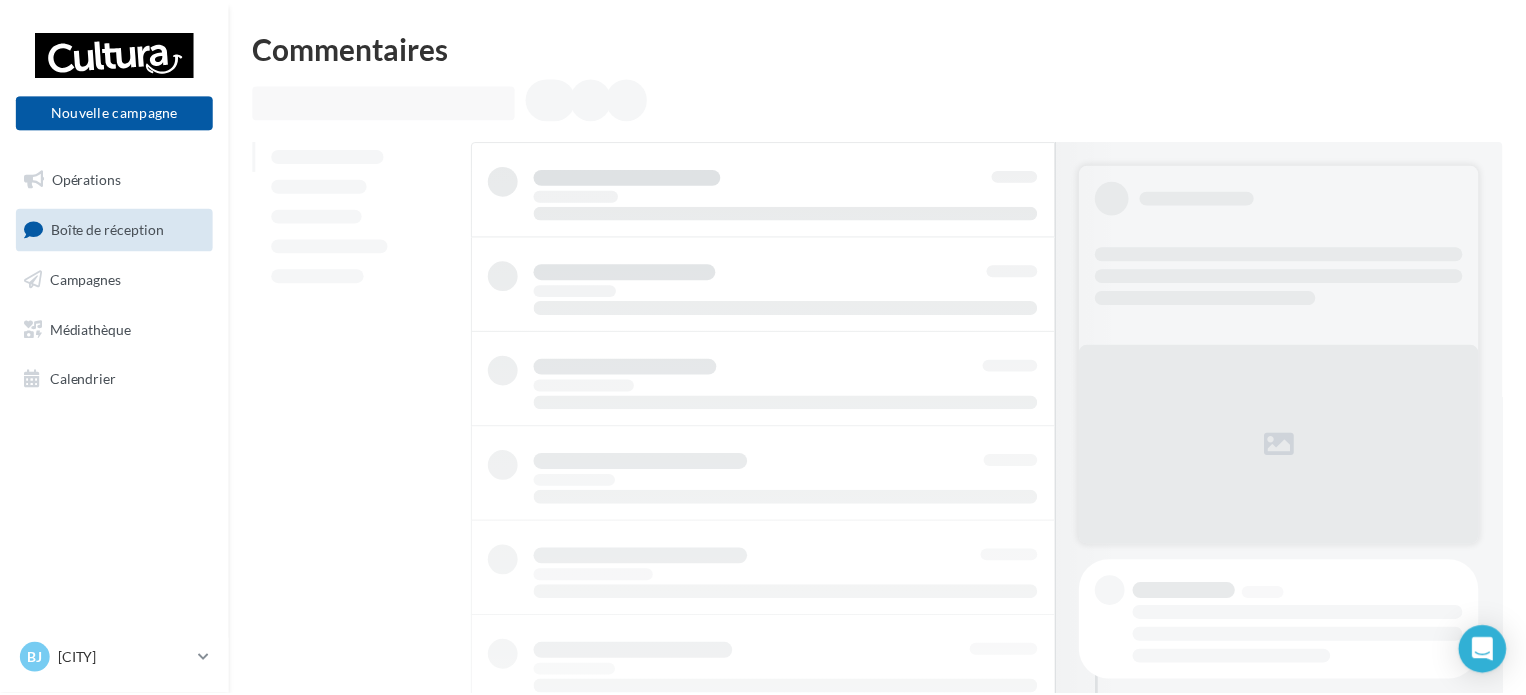 scroll, scrollTop: 0, scrollLeft: 0, axis: both 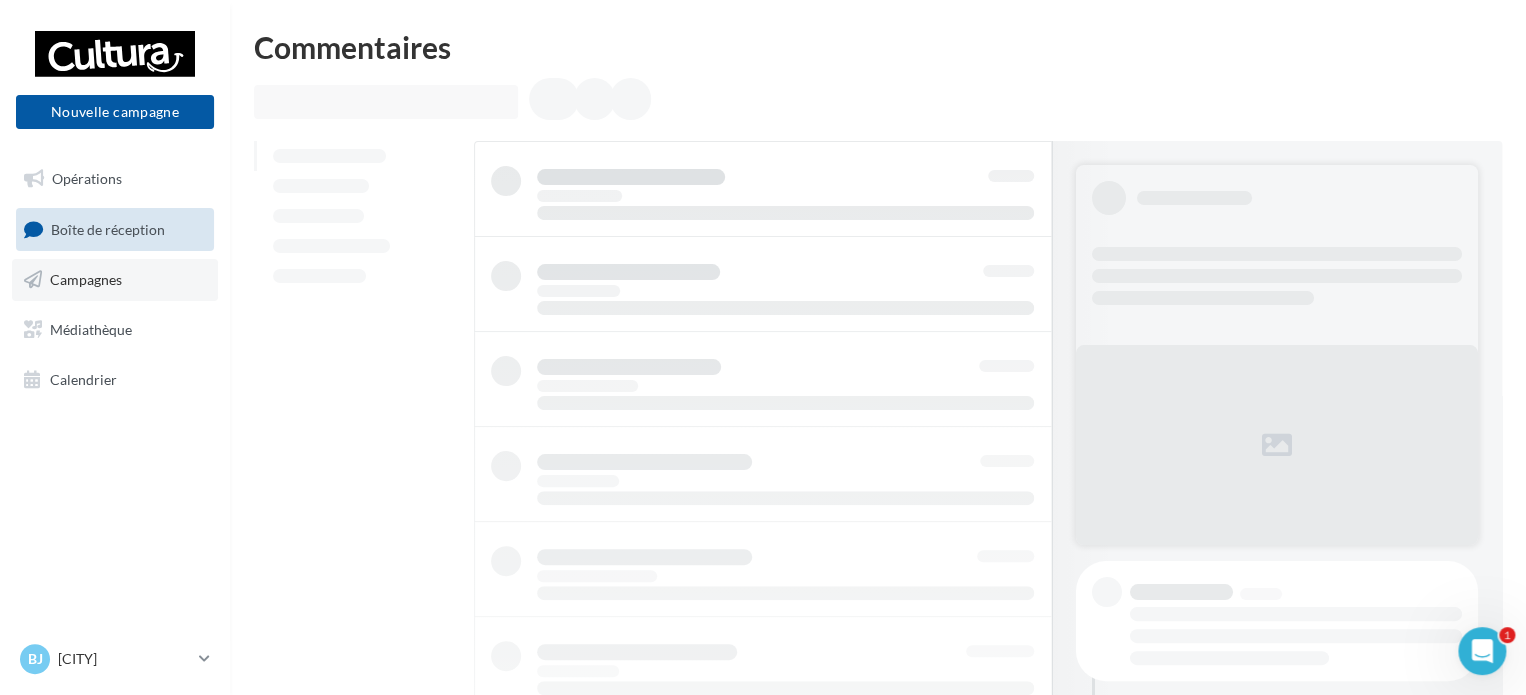 click on "Campagnes" at bounding box center (86, 279) 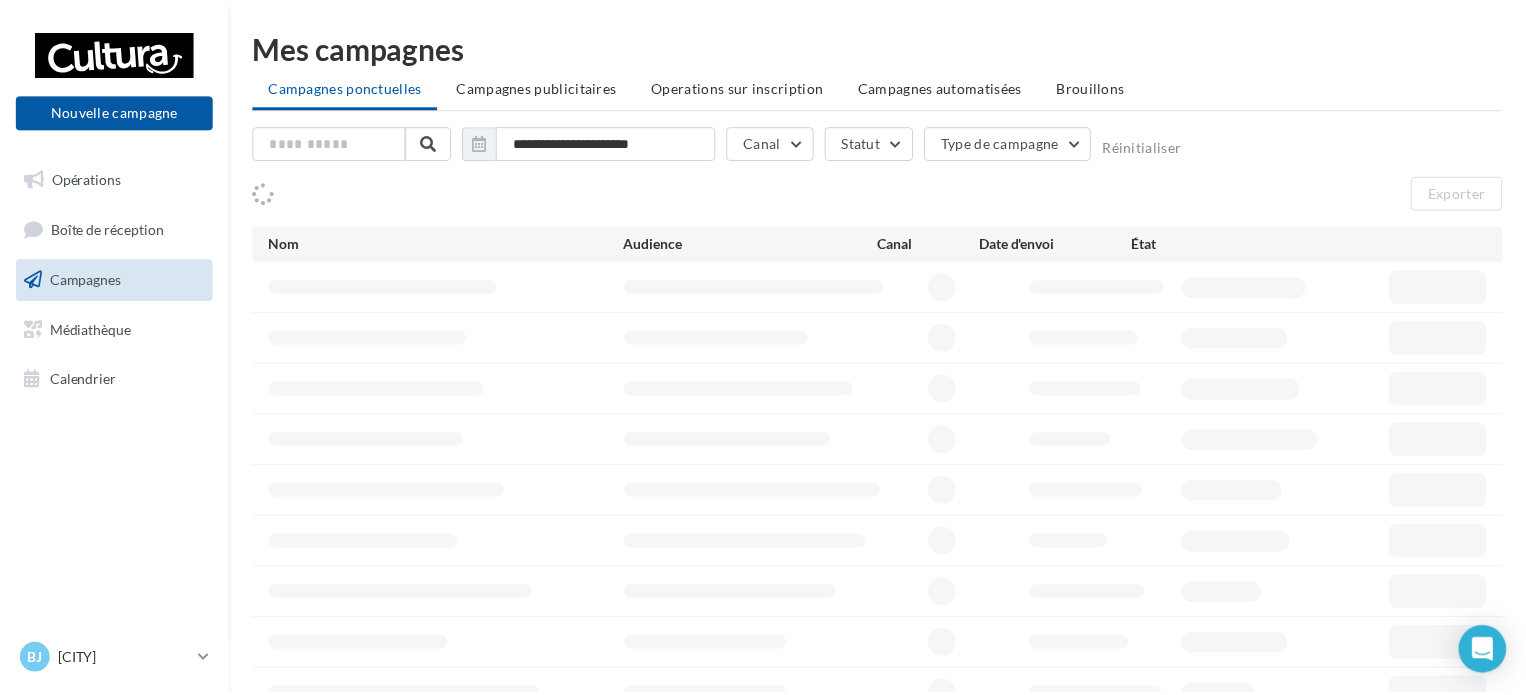 scroll, scrollTop: 0, scrollLeft: 0, axis: both 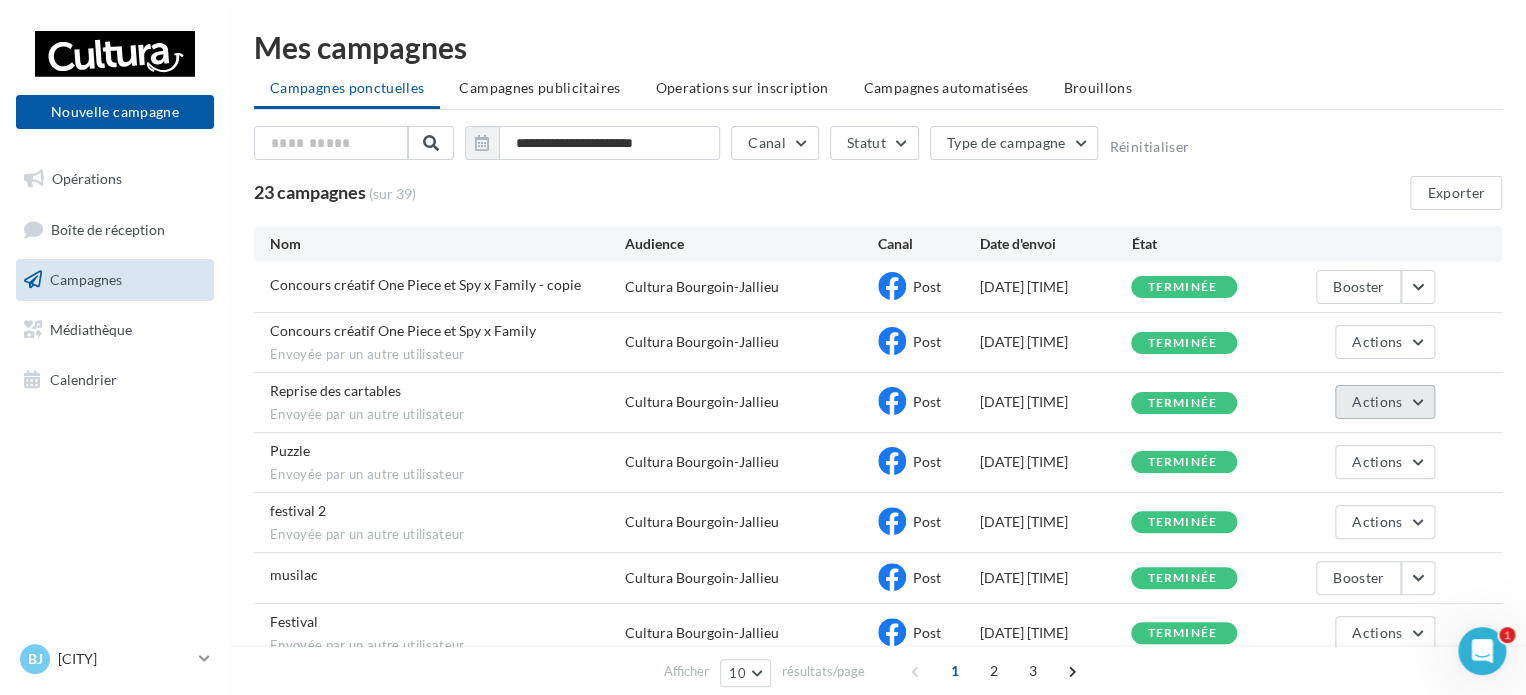 click on "Actions" at bounding box center (1385, 402) 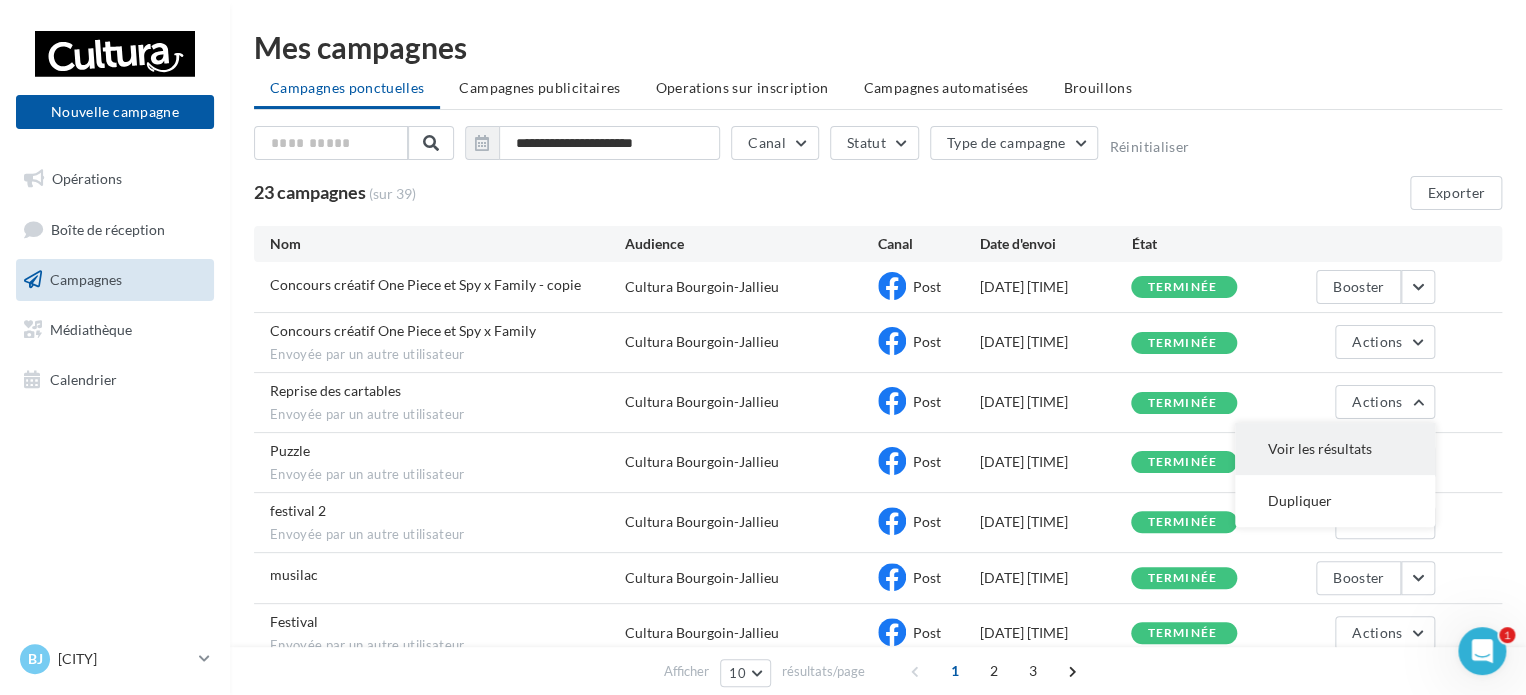 click on "Voir les résultats" at bounding box center [1335, 449] 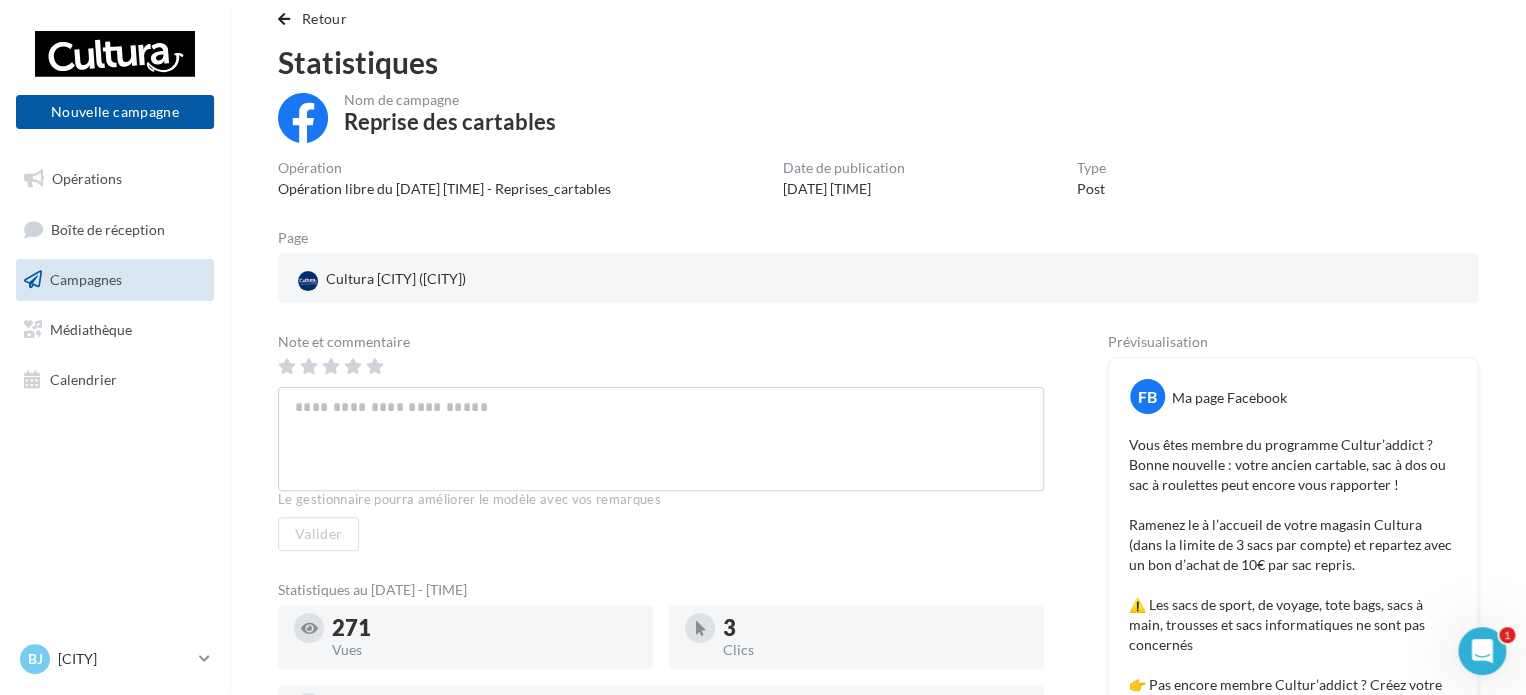 scroll, scrollTop: 0, scrollLeft: 0, axis: both 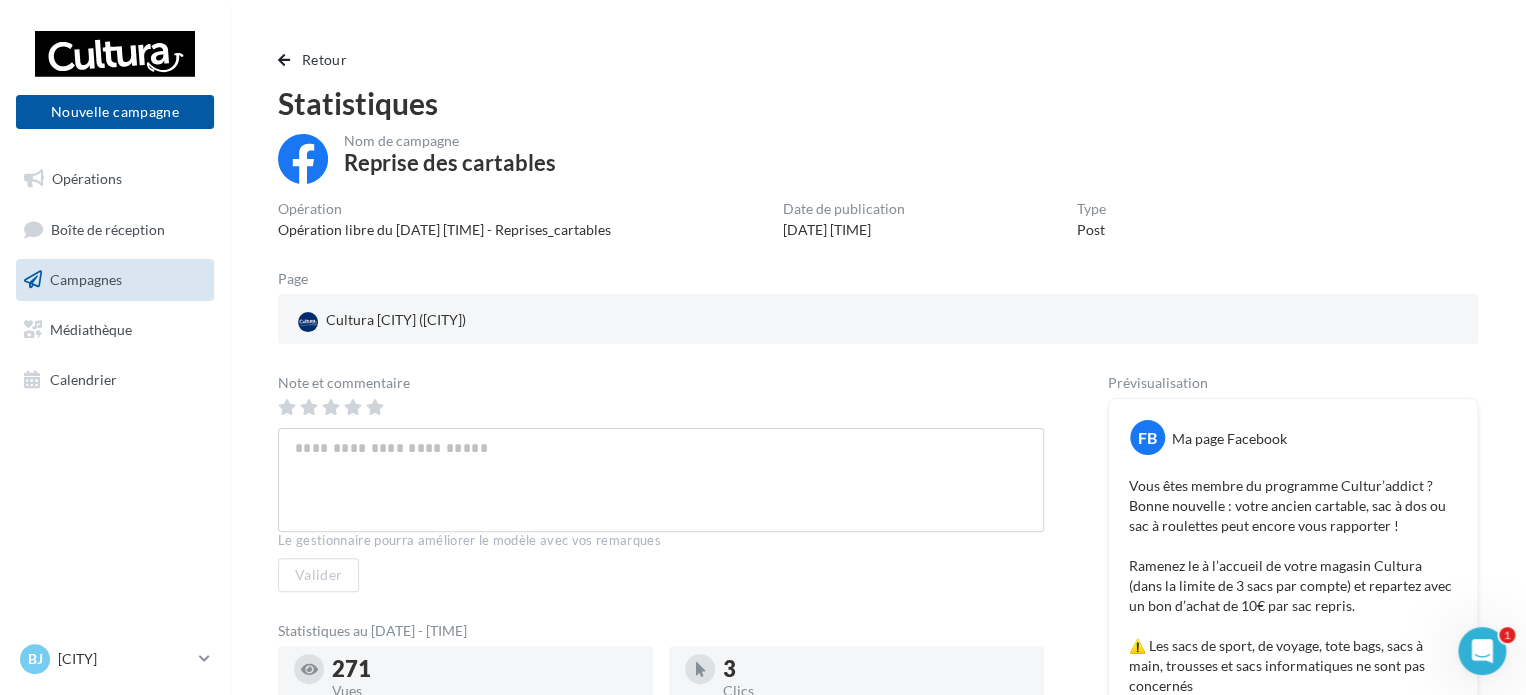 click on "Campagnes" at bounding box center (115, 280) 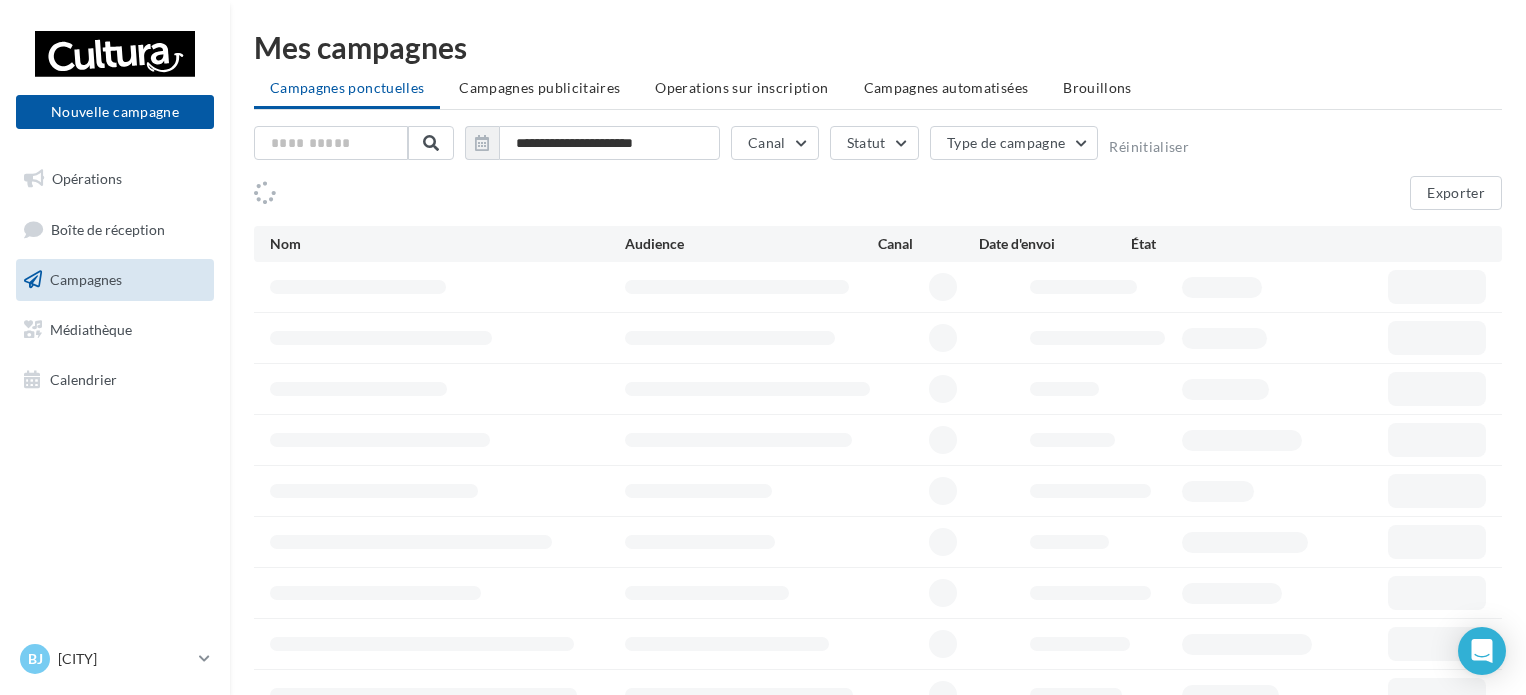 scroll, scrollTop: 0, scrollLeft: 0, axis: both 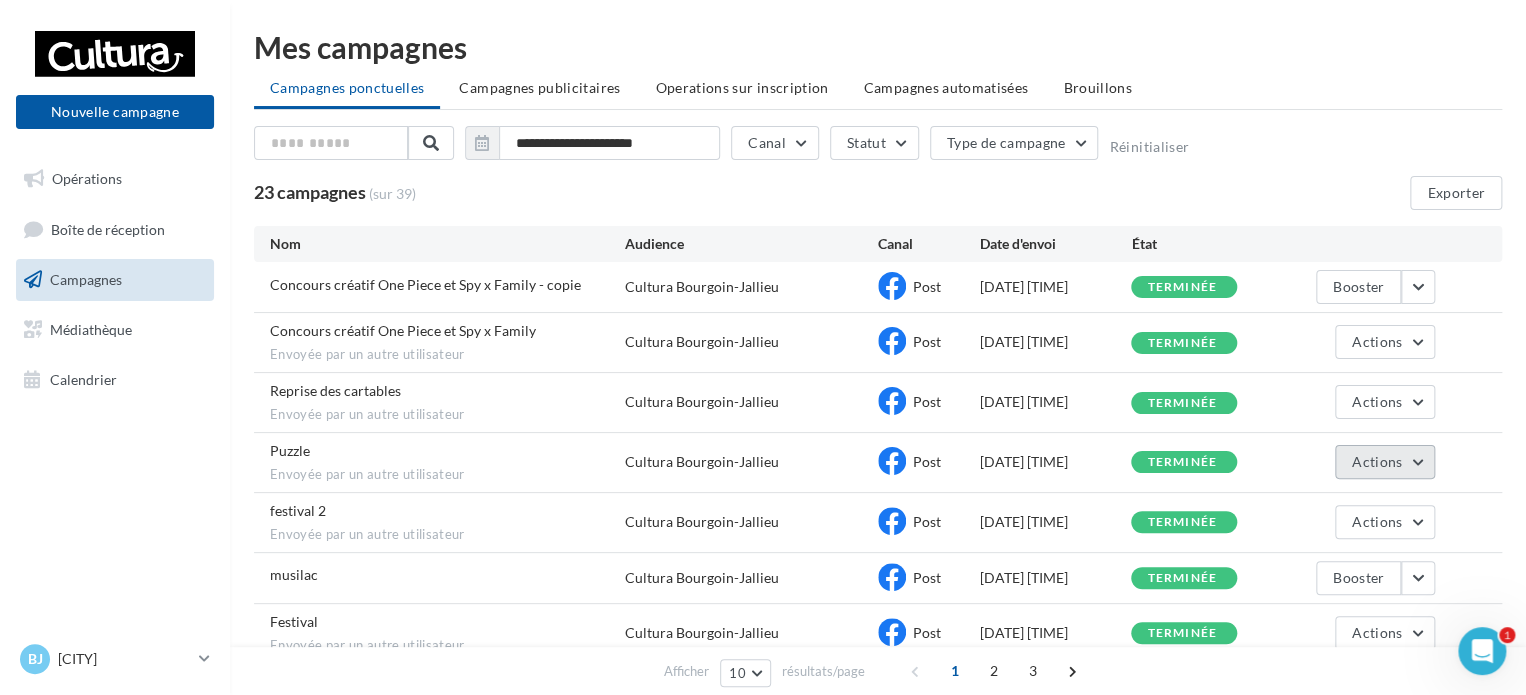 click on "Actions" at bounding box center [1385, 462] 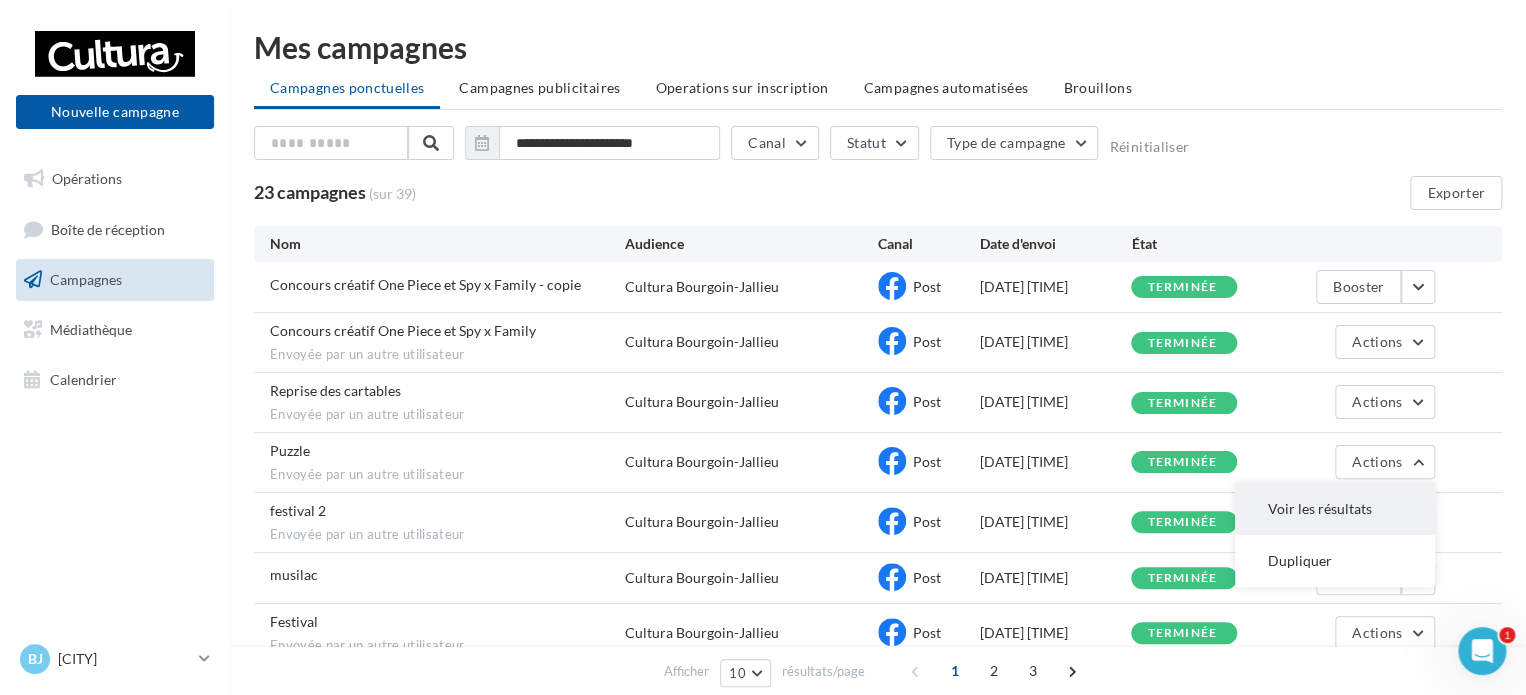 click on "Voir les résultats" at bounding box center [1335, 509] 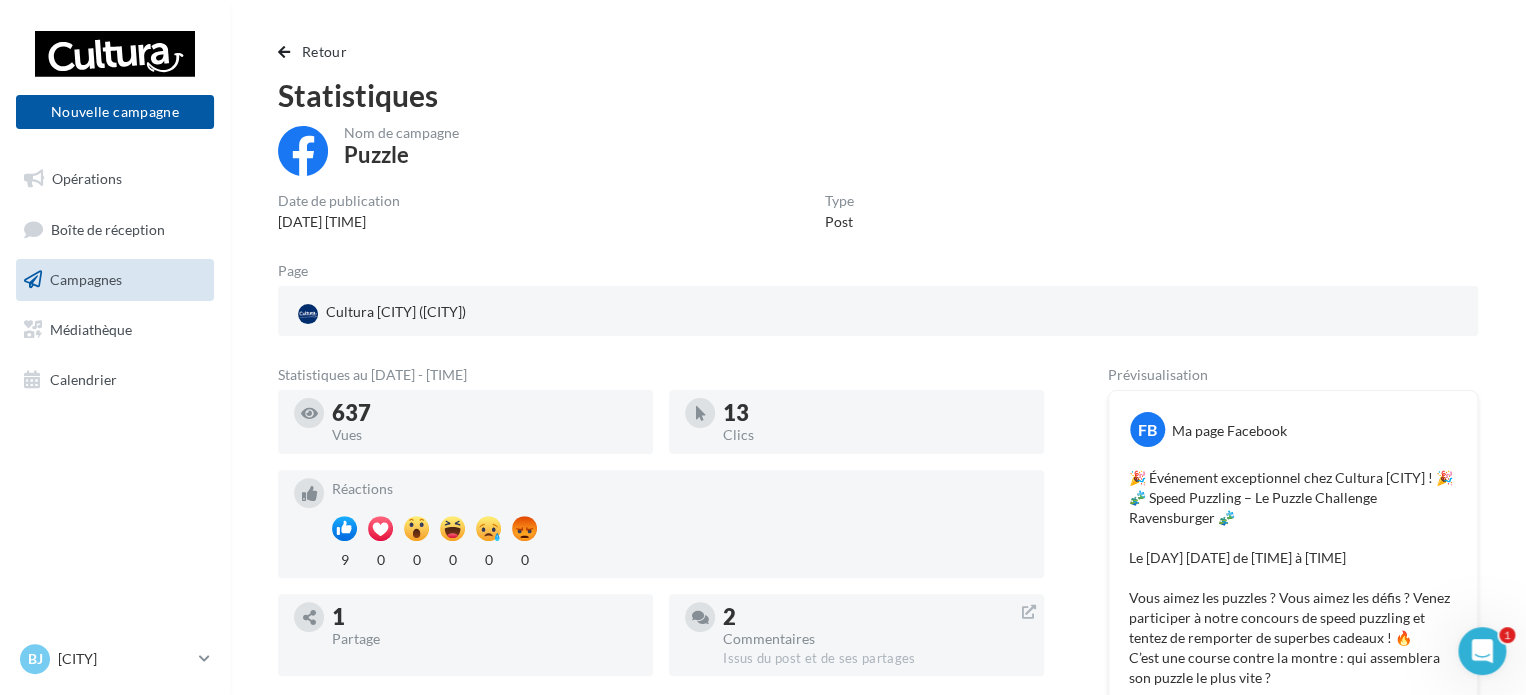 scroll, scrollTop: 0, scrollLeft: 0, axis: both 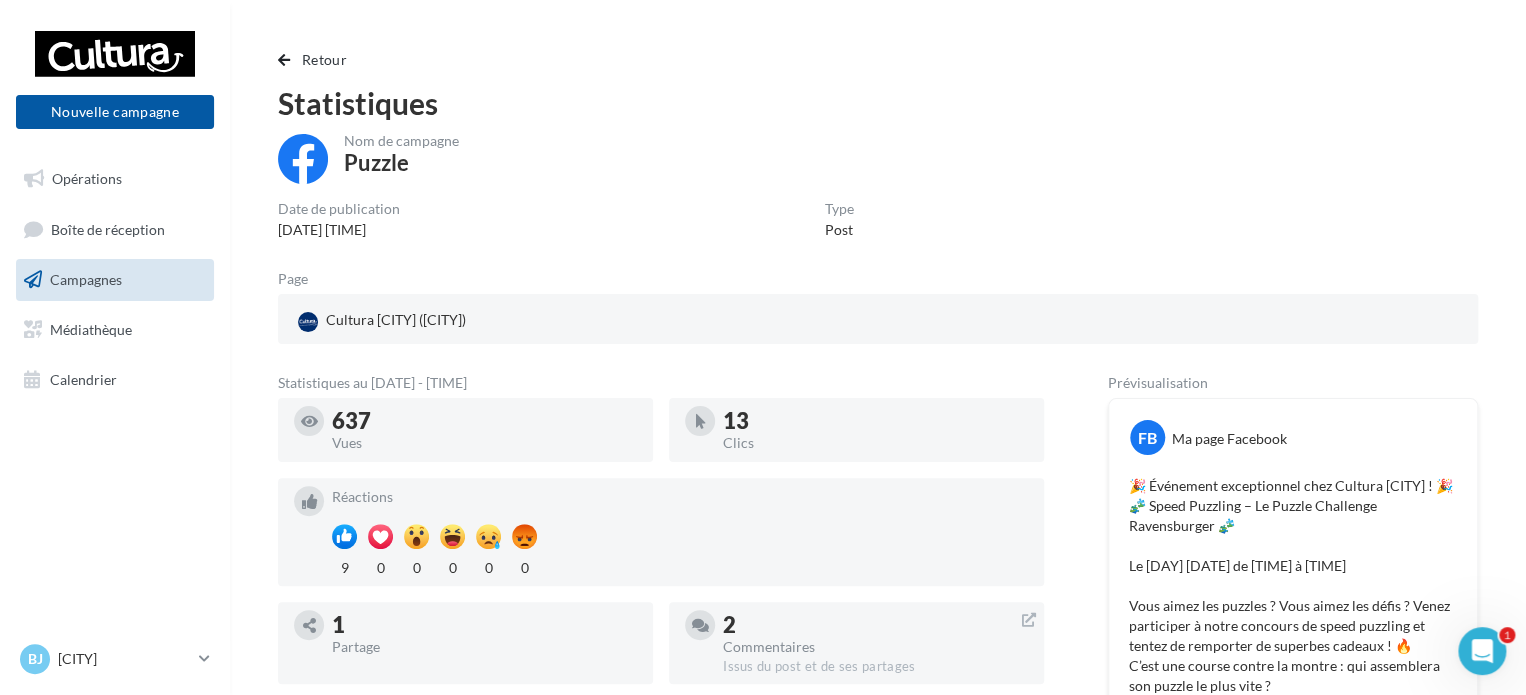 click on "Nom de campagne   Puzzle" at bounding box center [878, 168] 